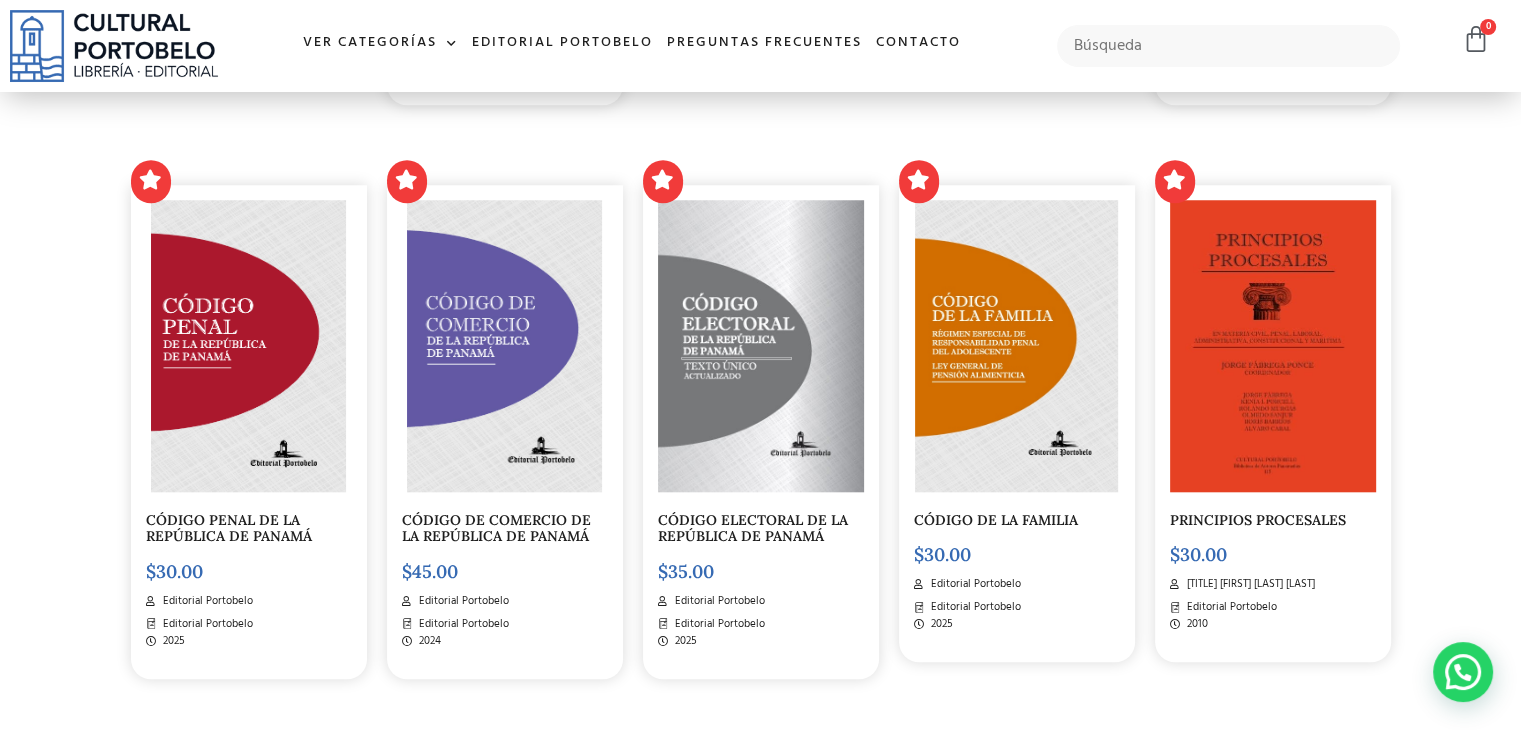 scroll, scrollTop: 1800, scrollLeft: 0, axis: vertical 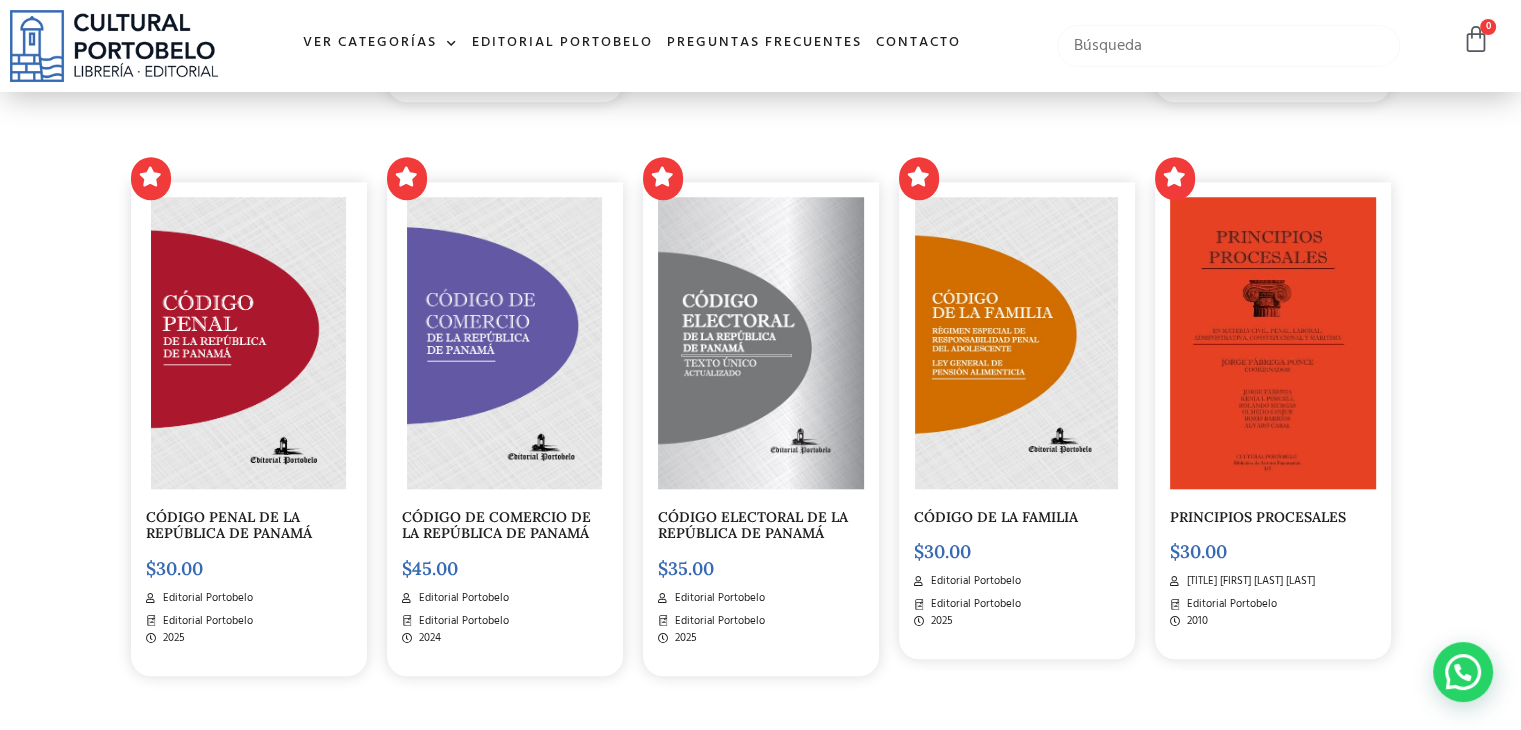 click at bounding box center [1228, 46] 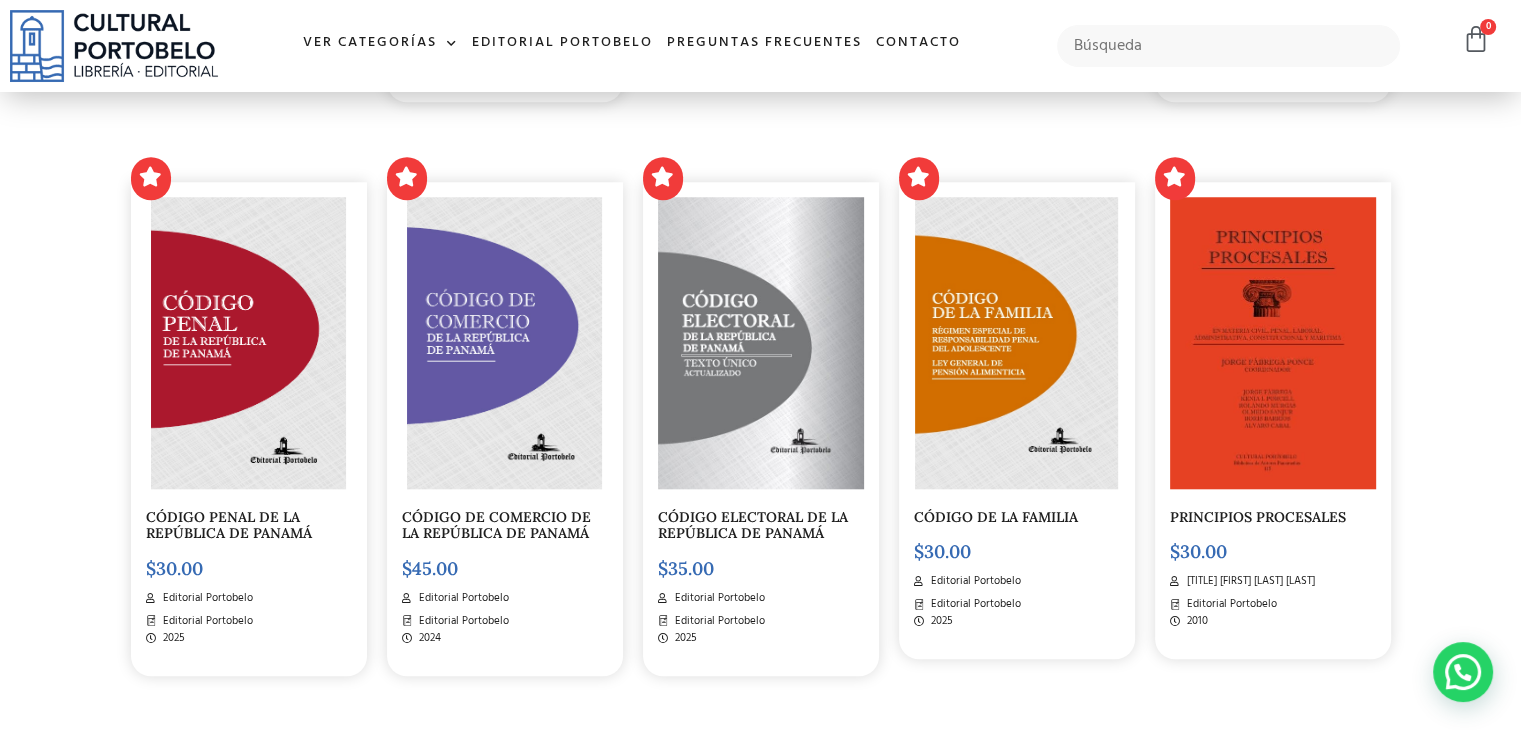 click on "CÓDIGO ELECTORAL DE LA REPÚBLICA DE PANAMÁ" at bounding box center [753, 525] 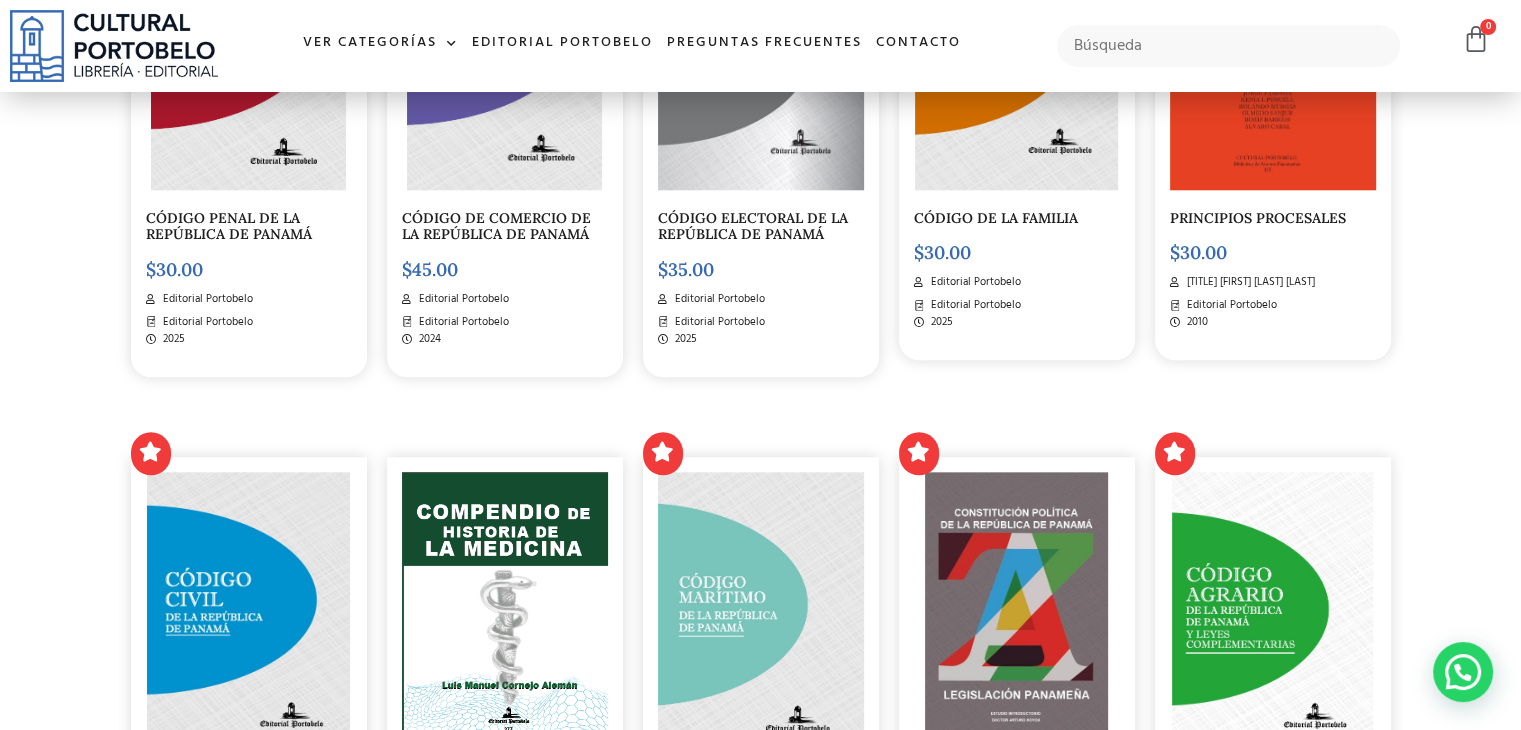scroll, scrollTop: 1699, scrollLeft: 0, axis: vertical 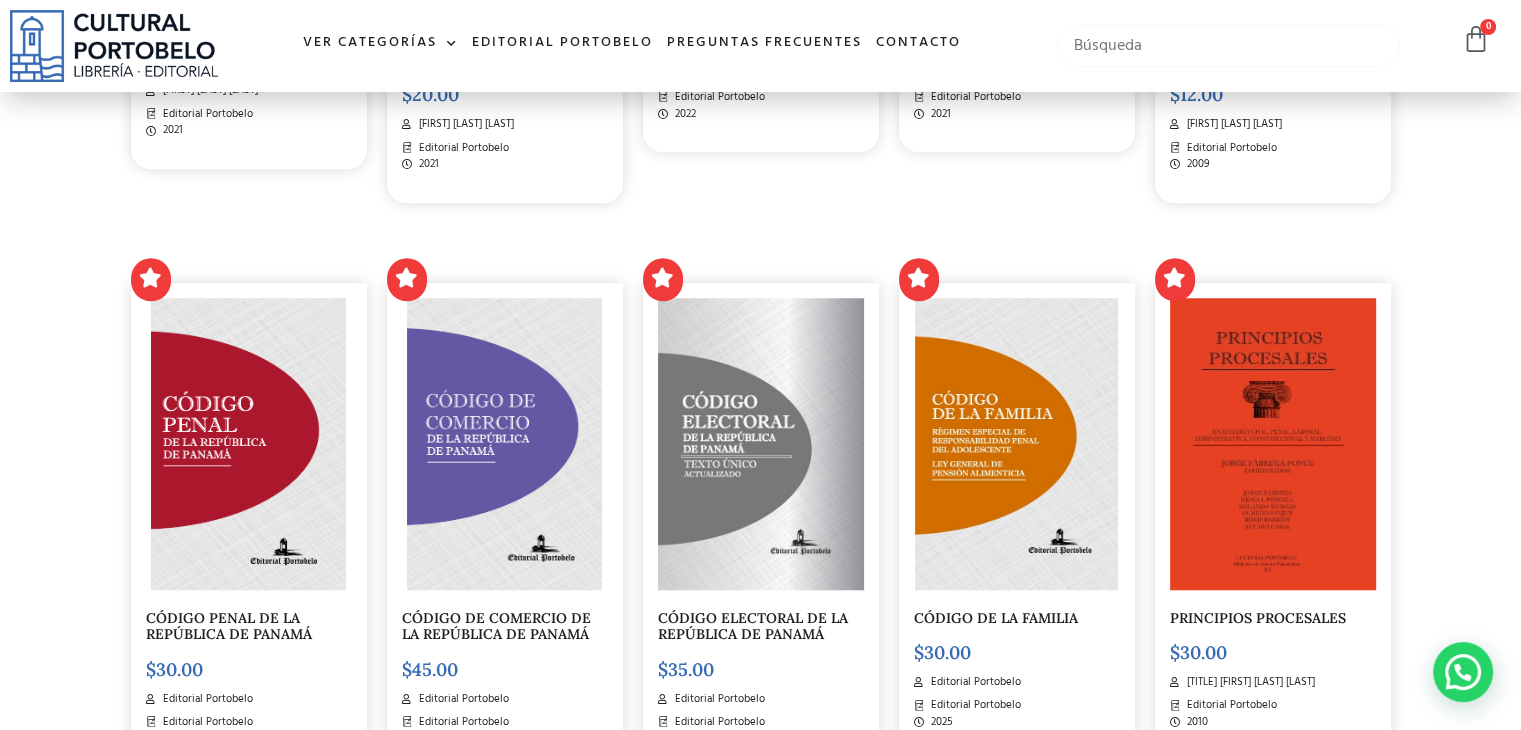 click at bounding box center (1228, 46) 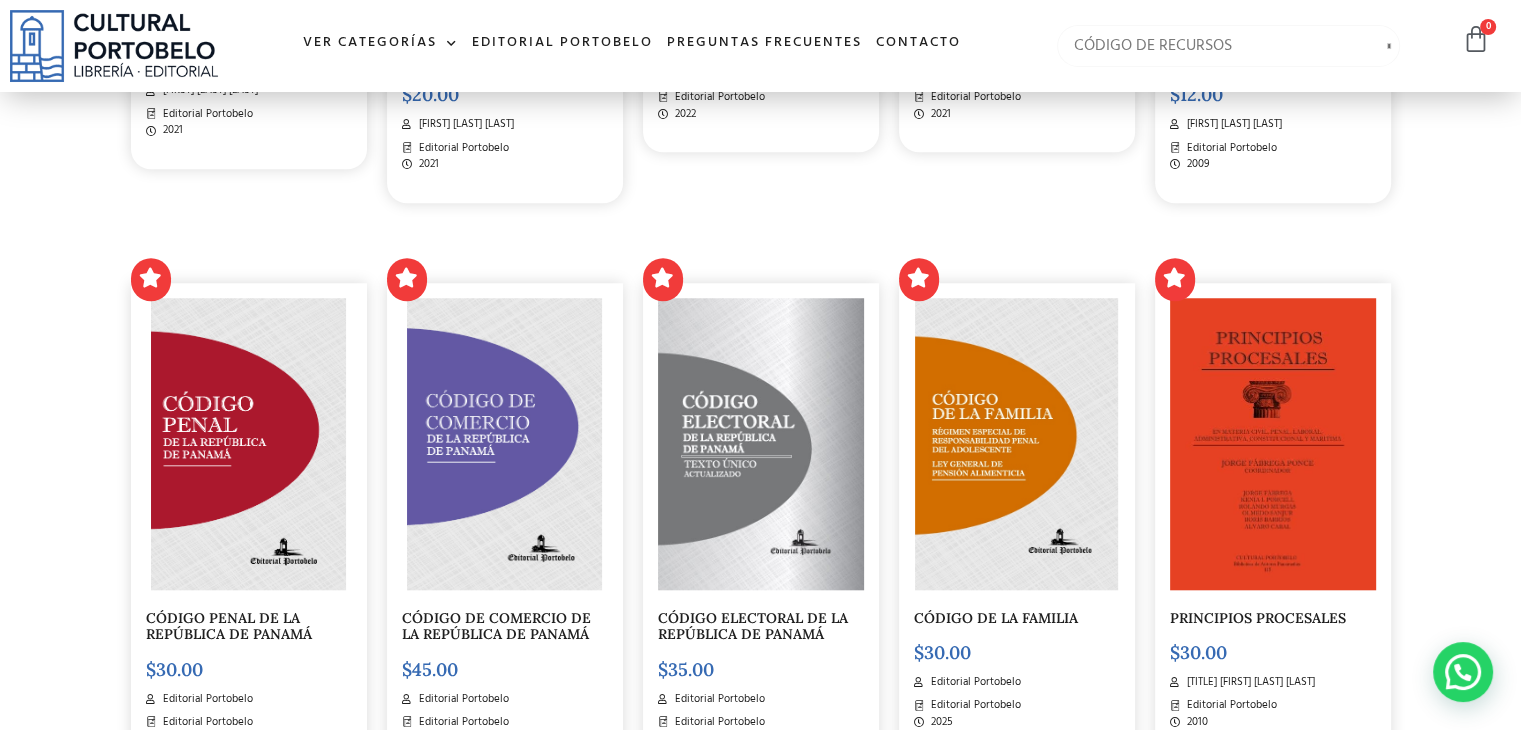 type on "CÓDIGO DE RECURSOS" 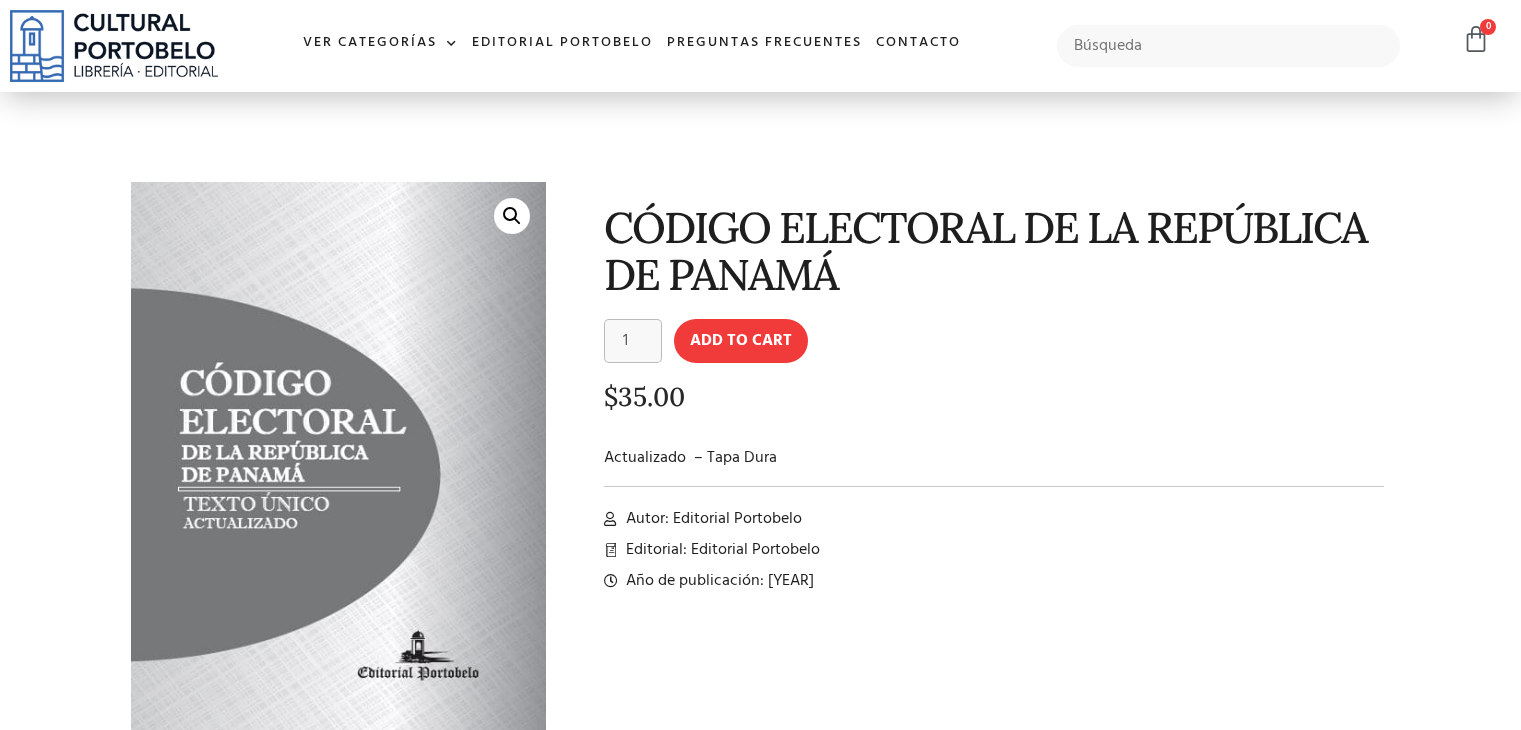 scroll, scrollTop: 0, scrollLeft: 0, axis: both 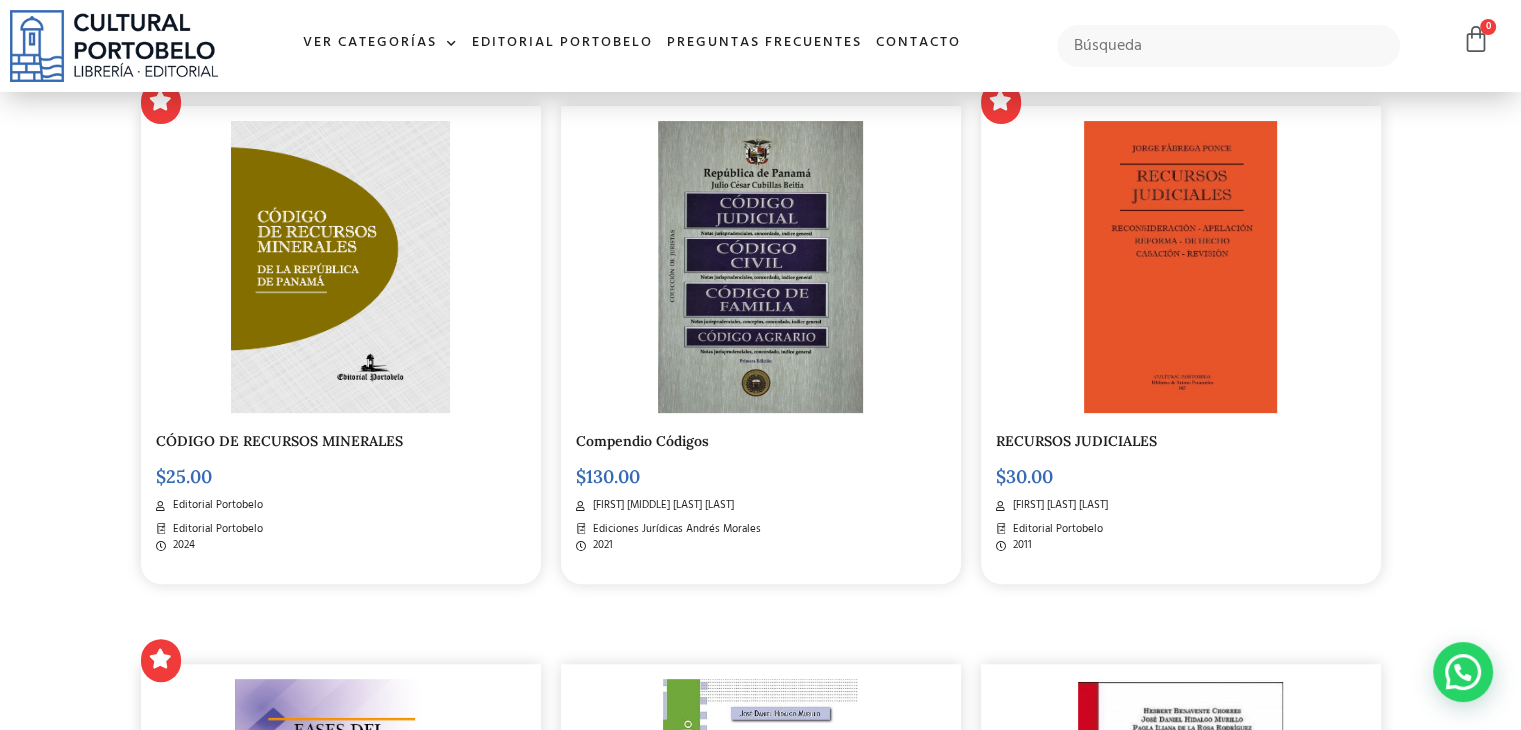 click at bounding box center (340, 267) 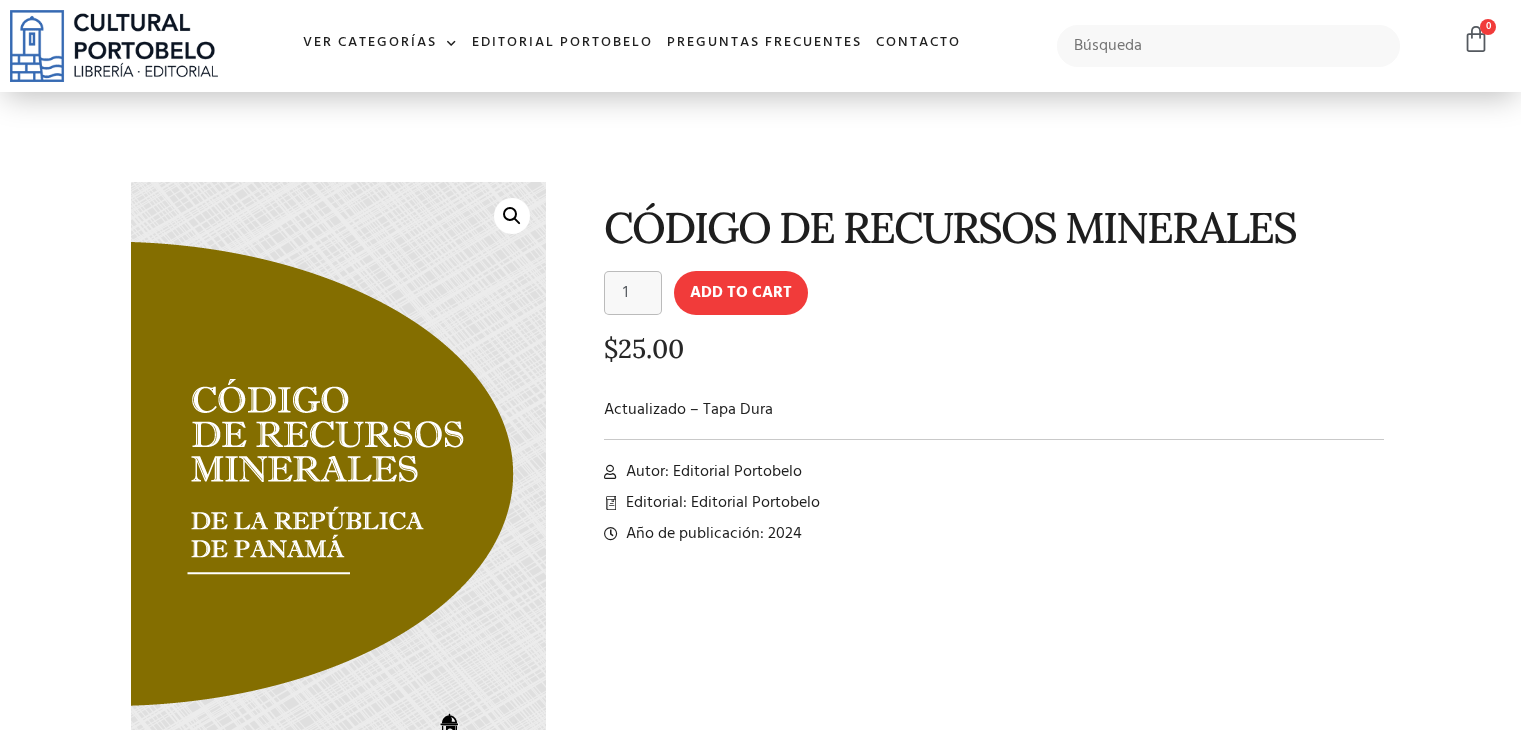 scroll, scrollTop: 0, scrollLeft: 0, axis: both 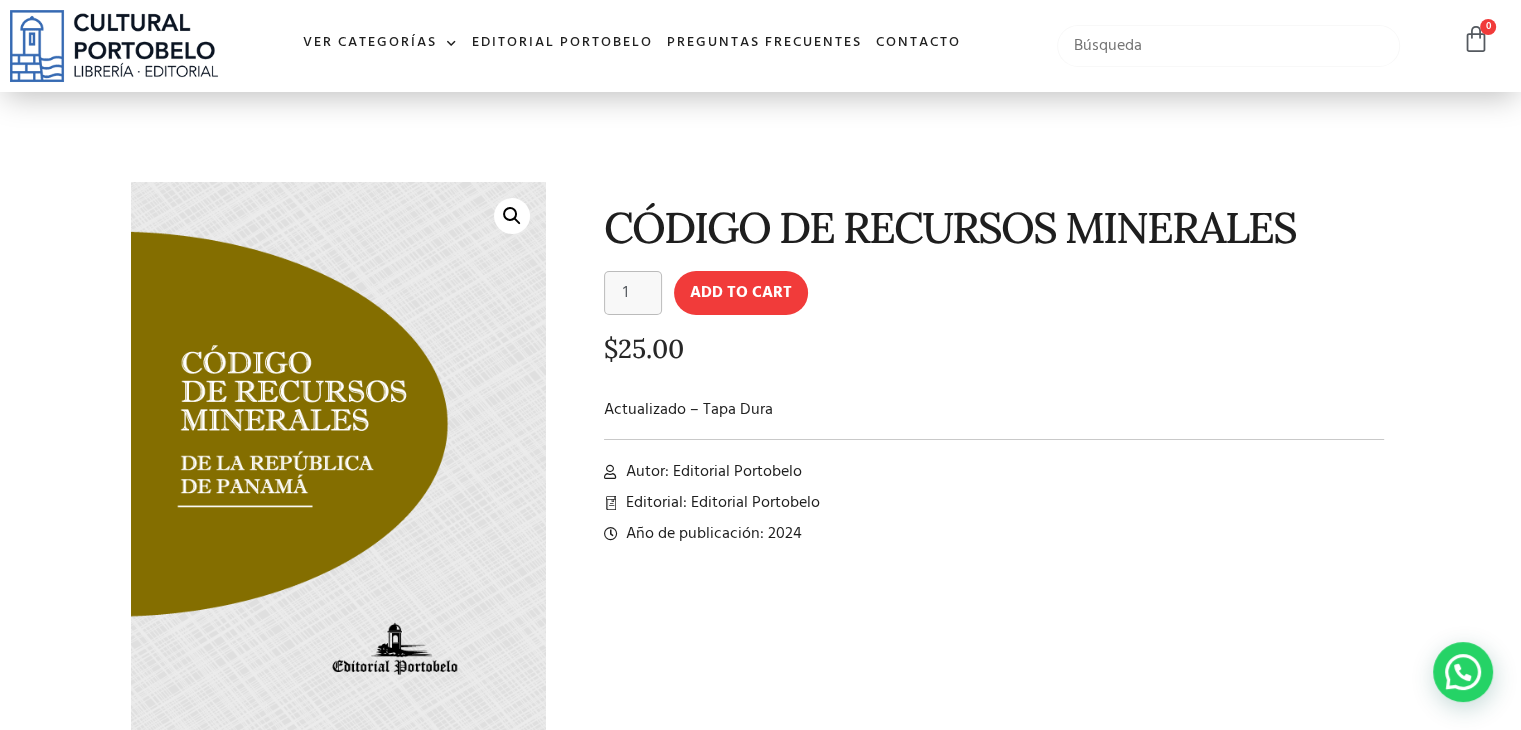 click at bounding box center (1228, 46) 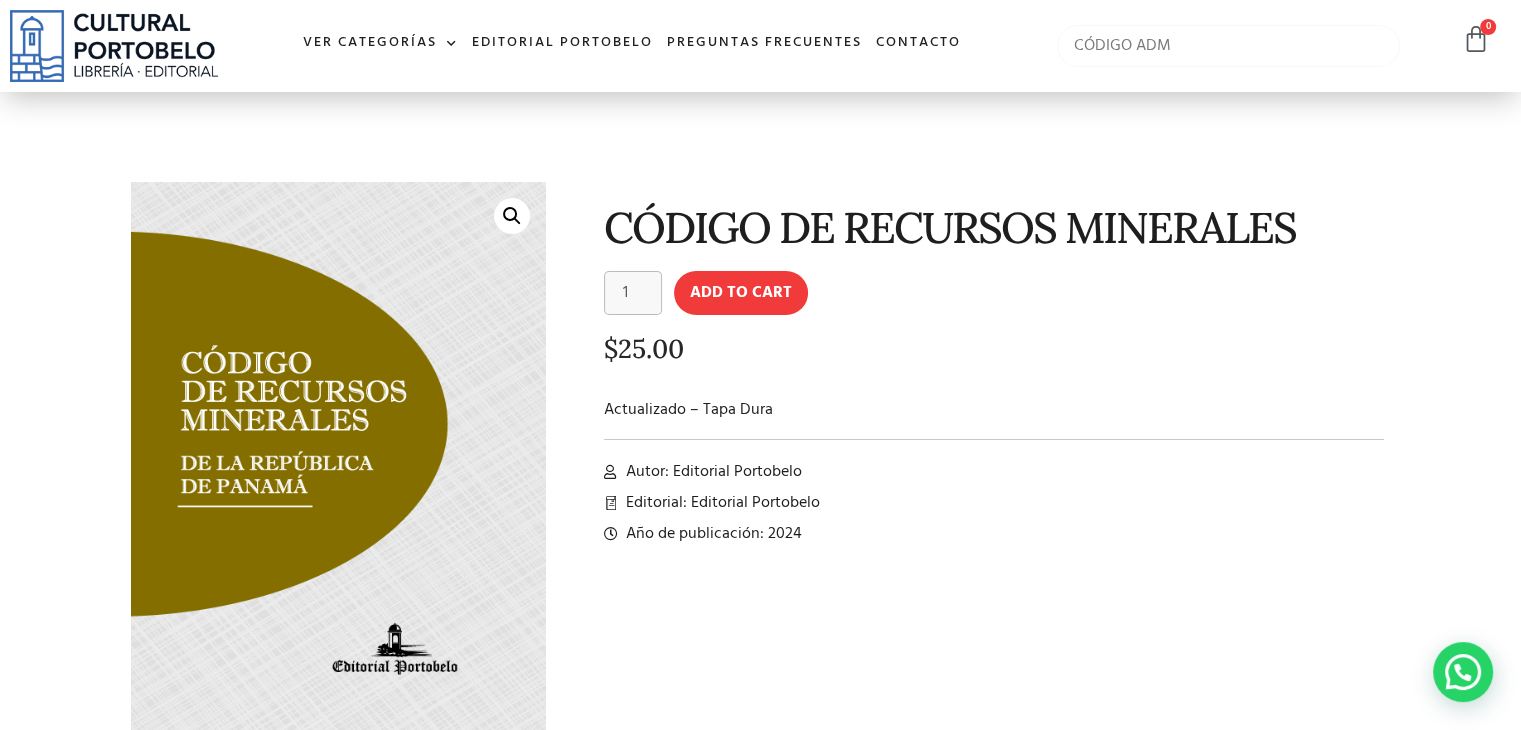 type on "CÓDIGO ADM" 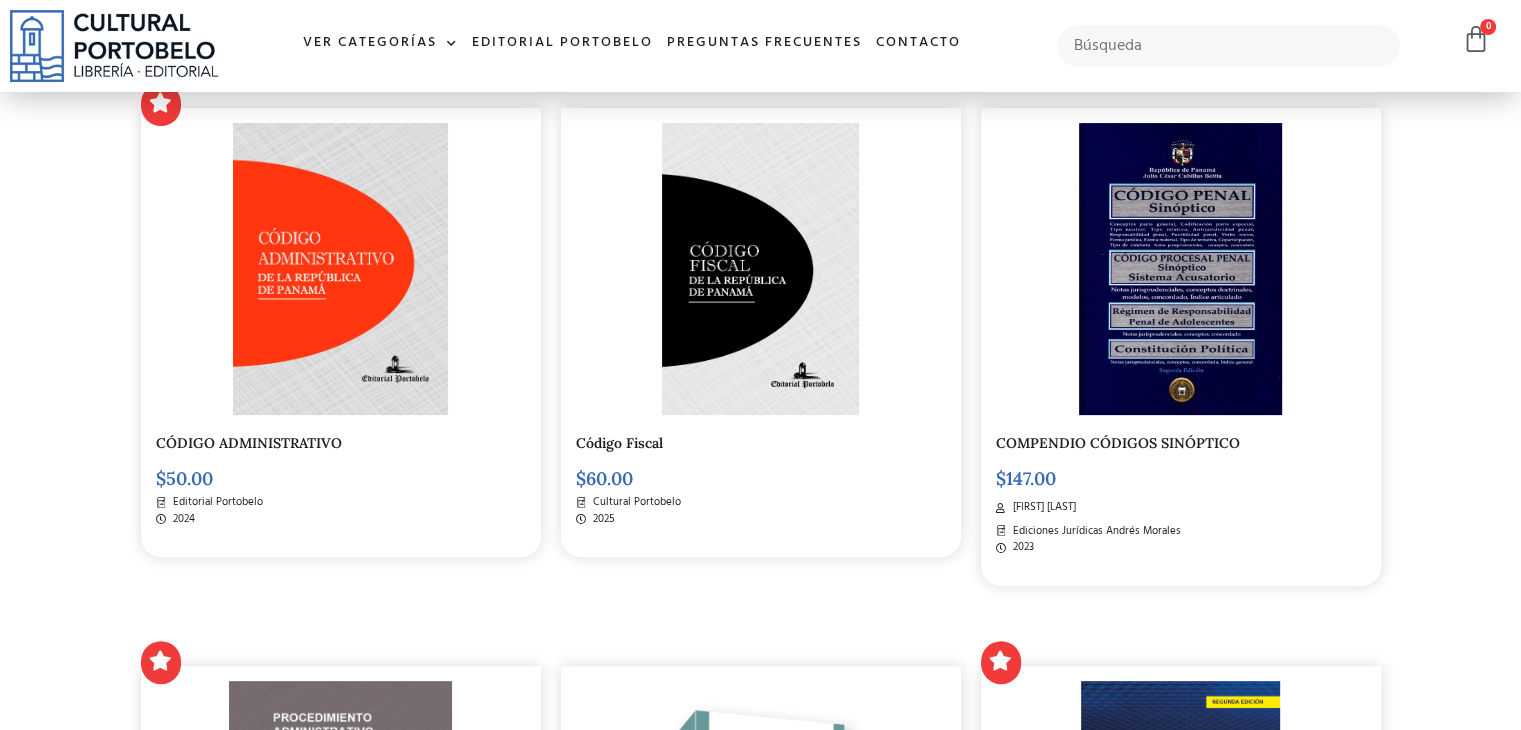 scroll, scrollTop: 500, scrollLeft: 0, axis: vertical 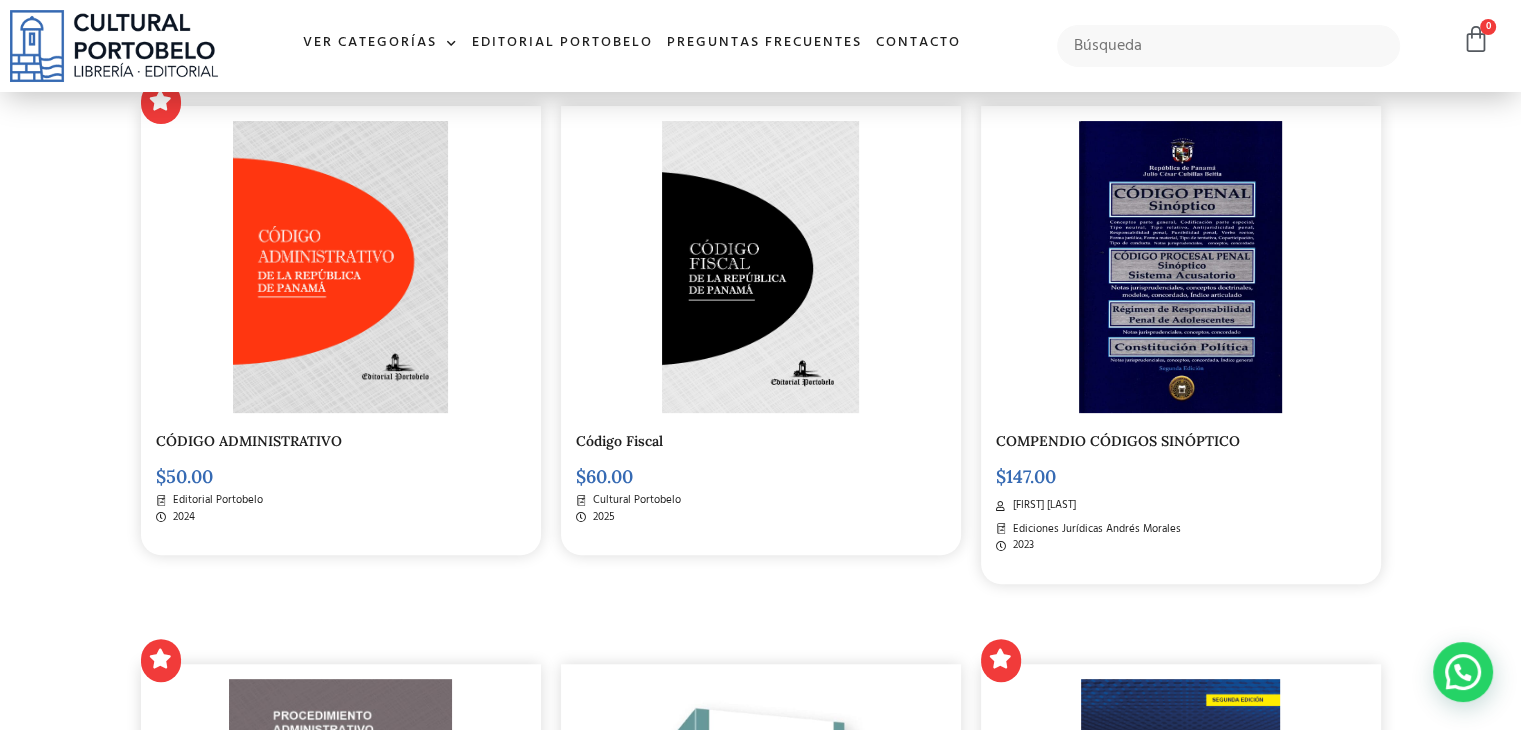 click at bounding box center [341, 267] 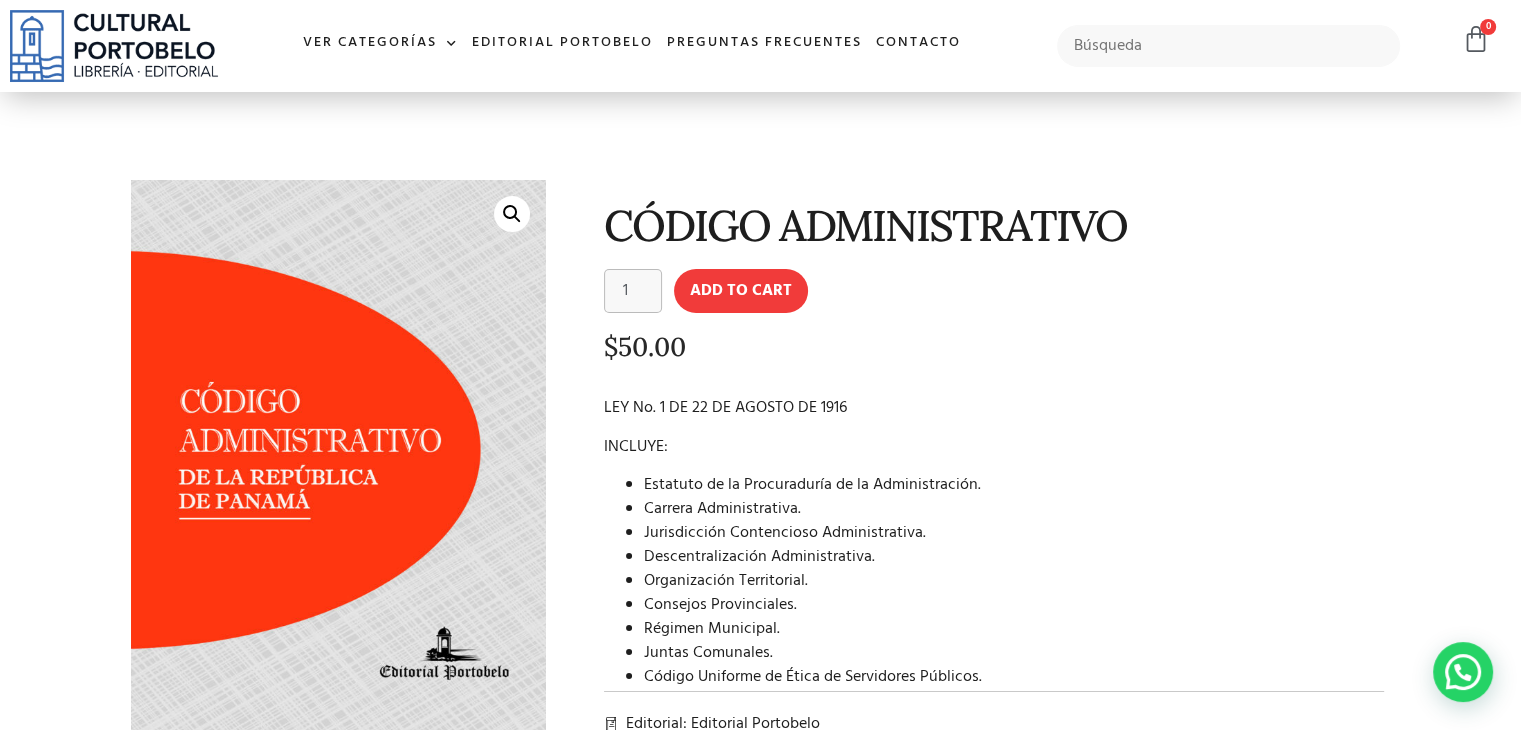 scroll, scrollTop: 0, scrollLeft: 0, axis: both 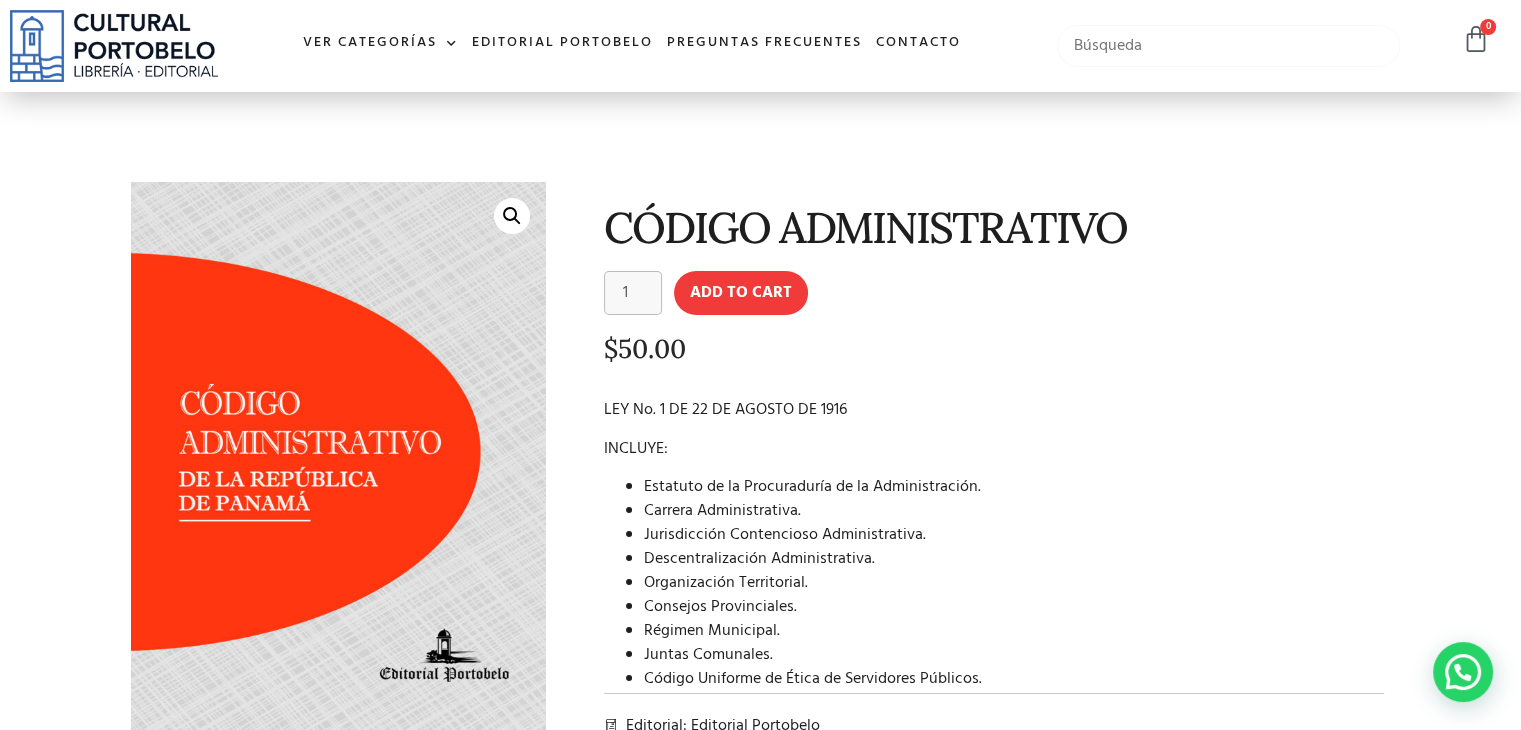 click at bounding box center (1228, 46) 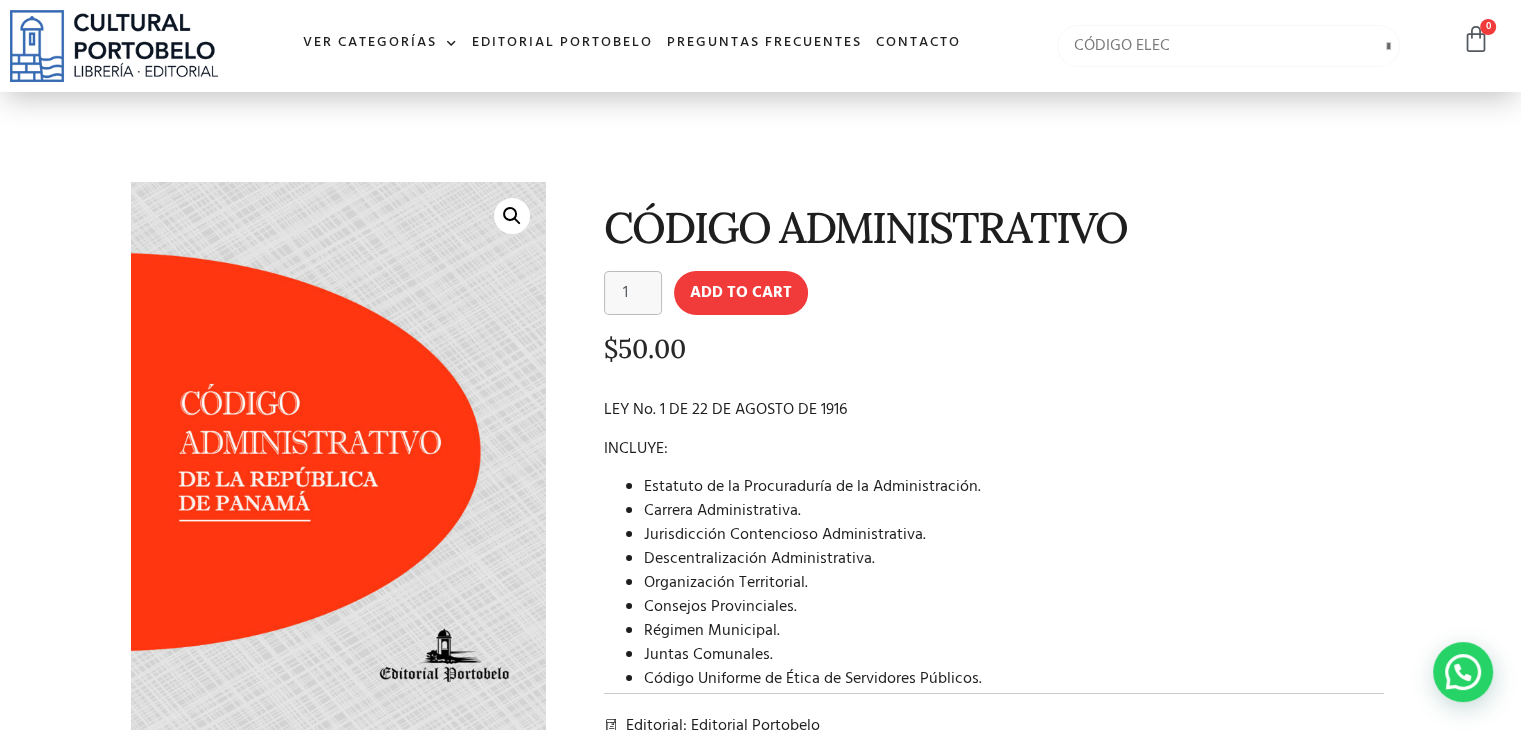 type on "CÓDIGO ELEC" 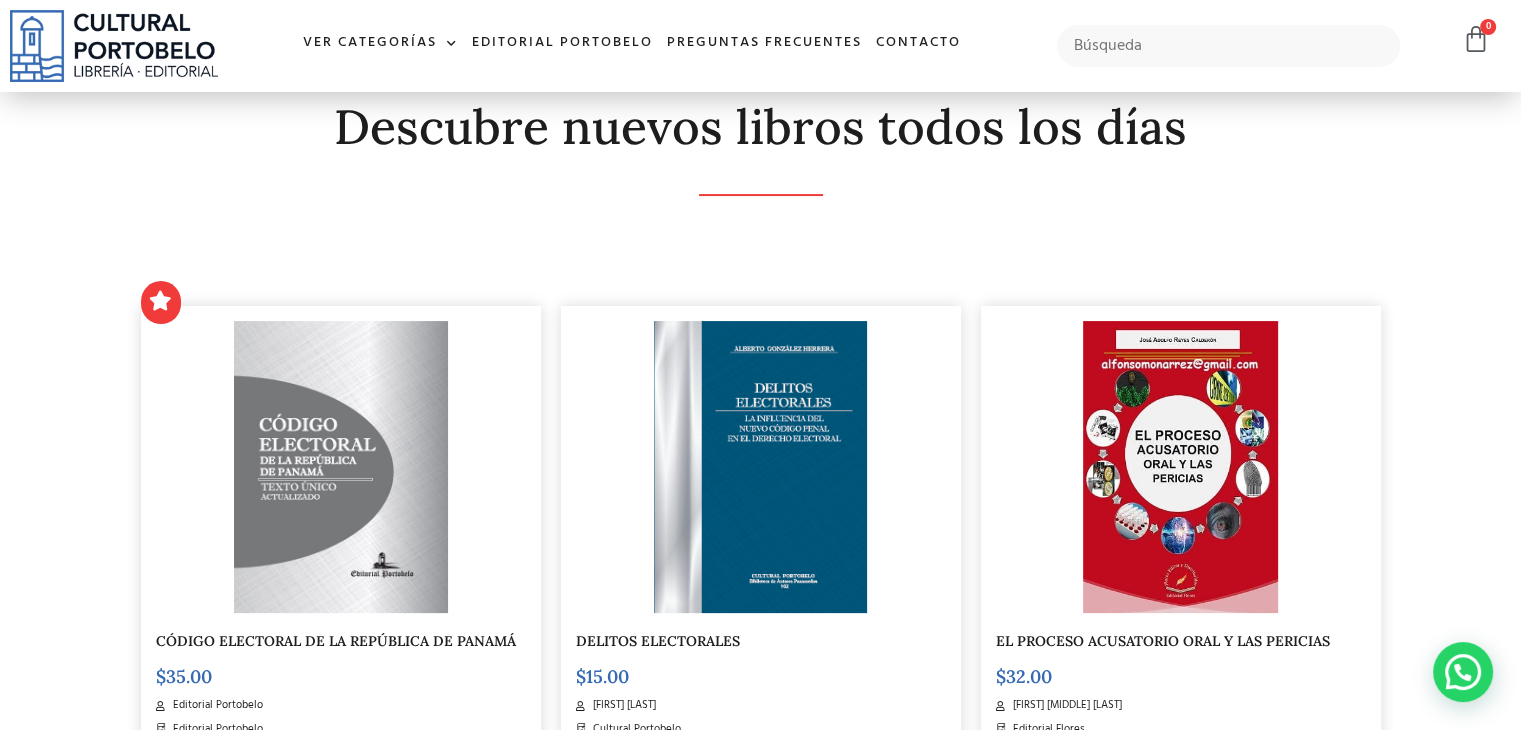 scroll, scrollTop: 0, scrollLeft: 0, axis: both 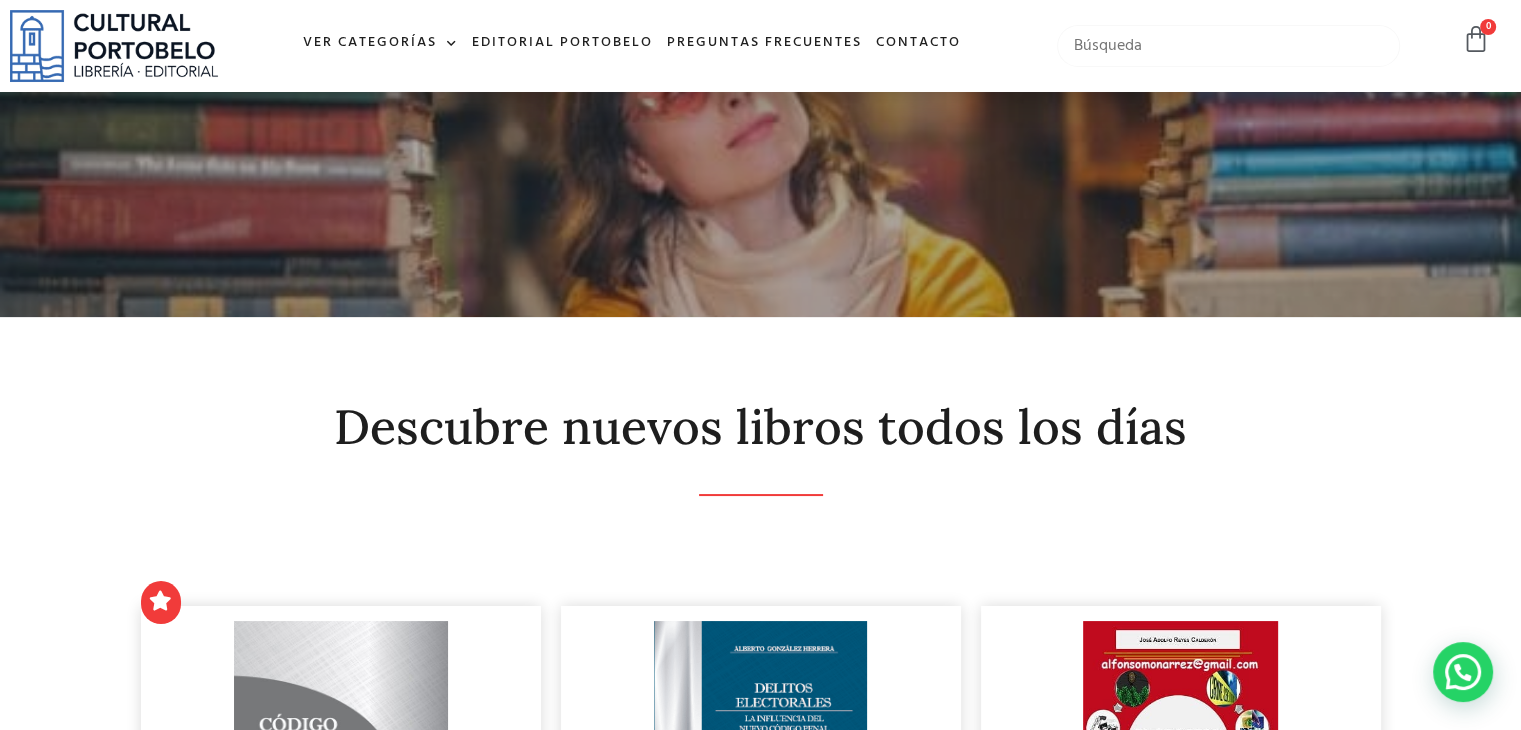 click at bounding box center [1228, 46] 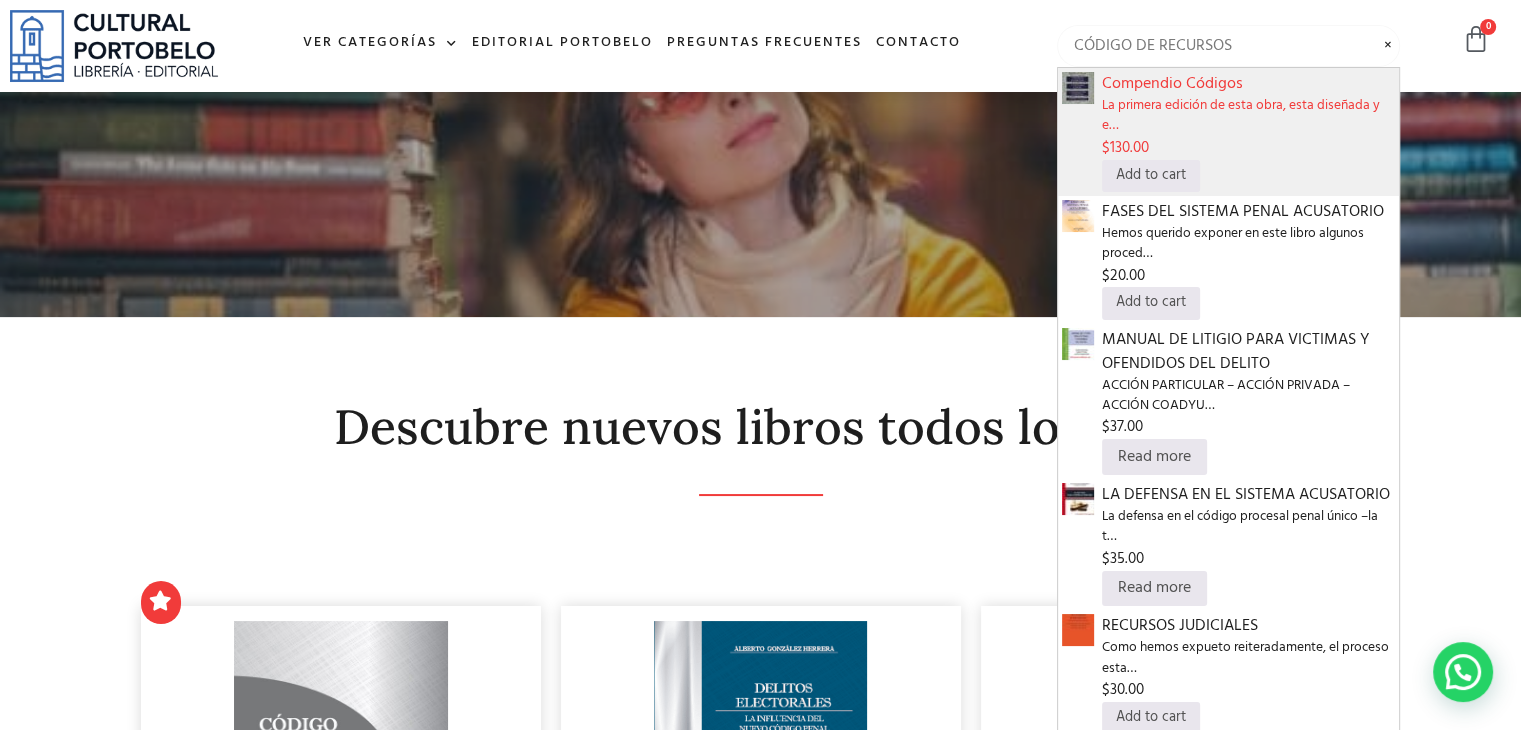 type on "CÓDIGO DE RECURSOS" 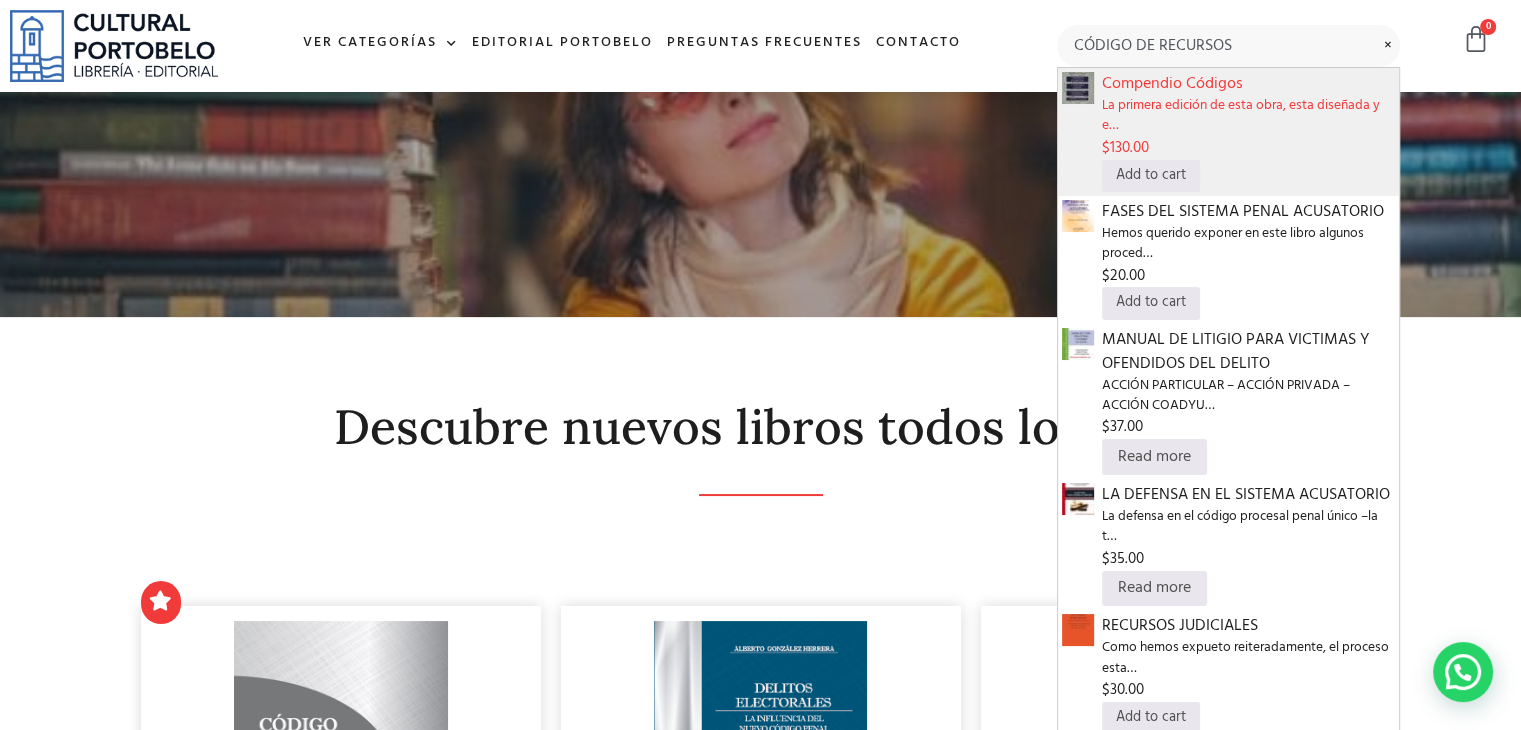 click on "La primera edición de esta obra, esta diseñada y e…" at bounding box center [1248, 116] 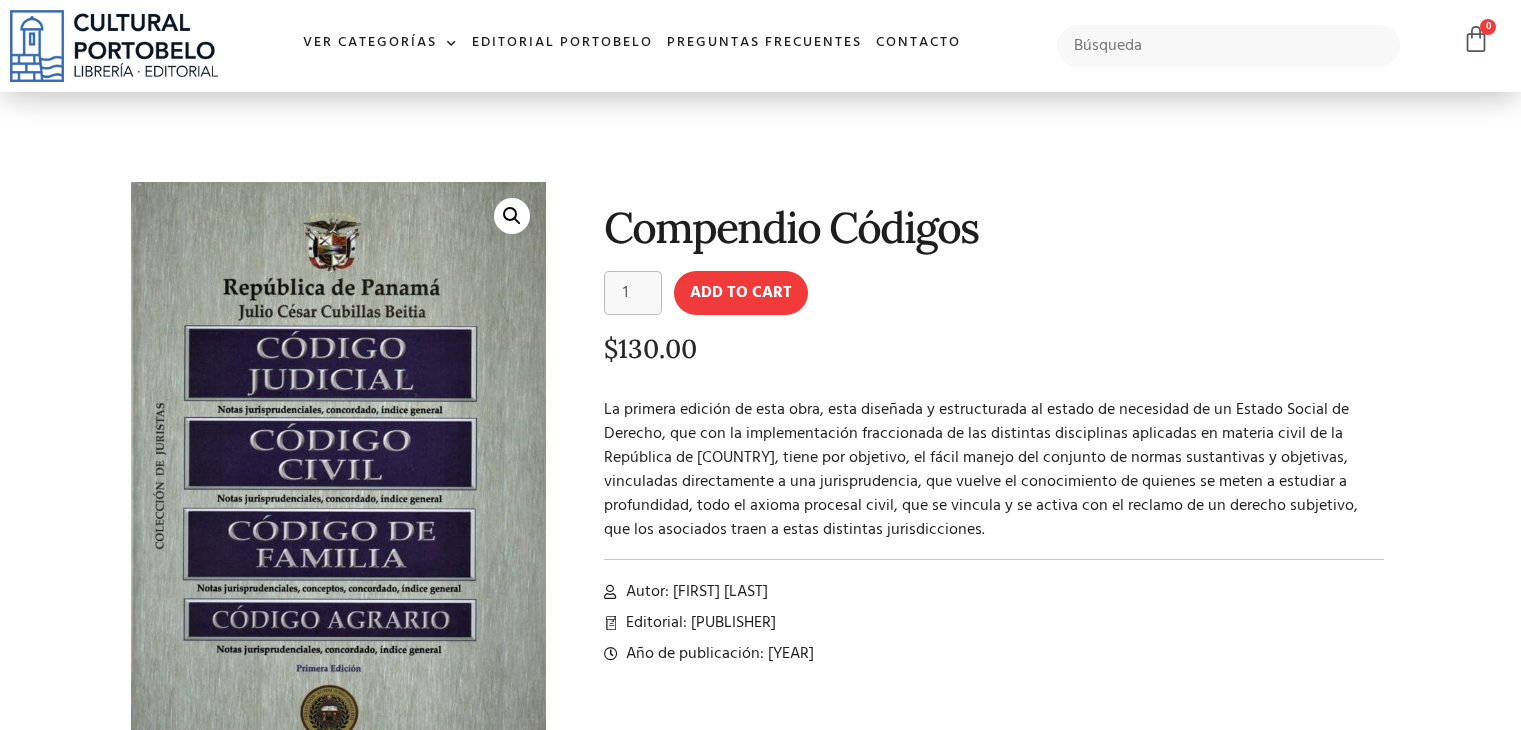 scroll, scrollTop: 0, scrollLeft: 0, axis: both 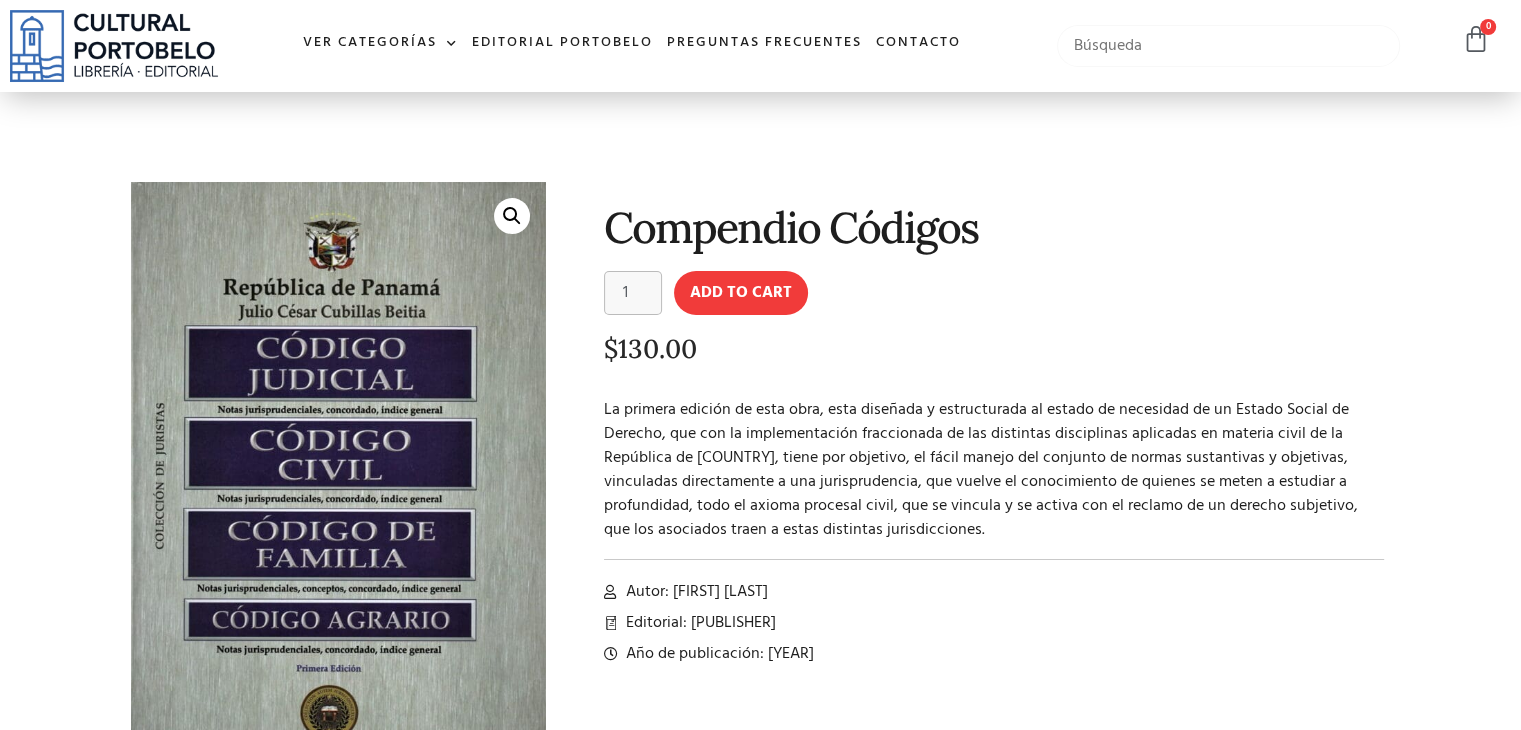 click at bounding box center [1228, 46] 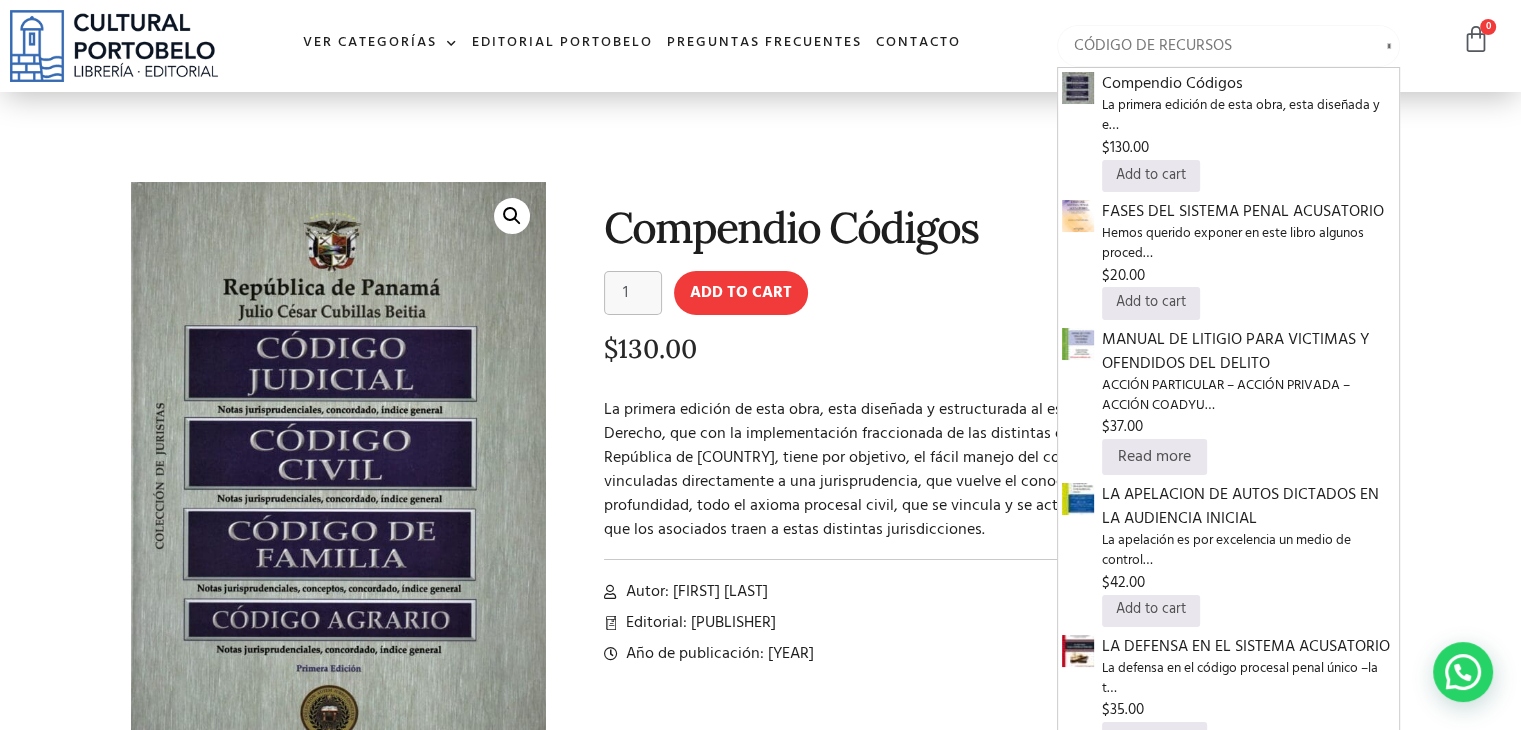 type on "CÓDIGO DE RECURSOS" 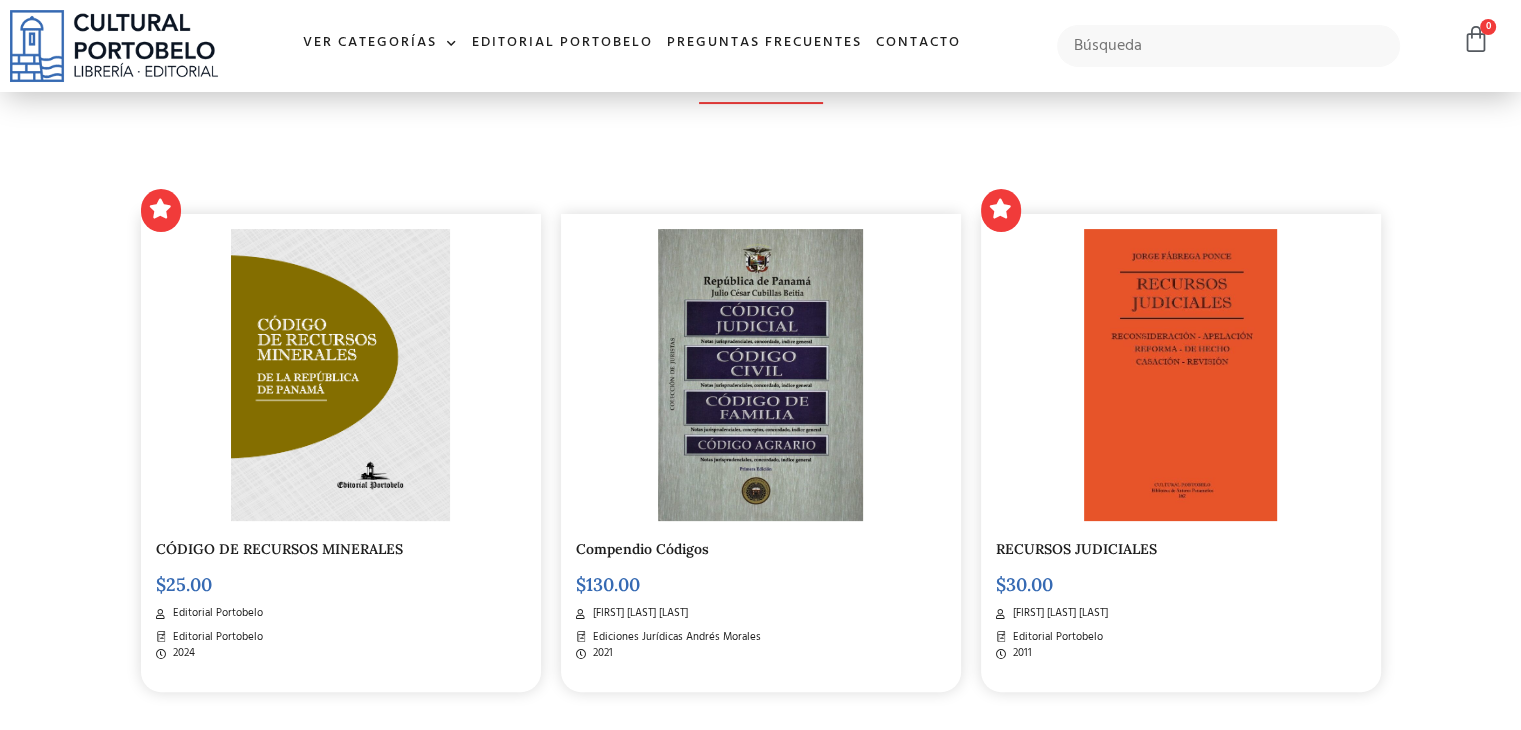scroll, scrollTop: 400, scrollLeft: 0, axis: vertical 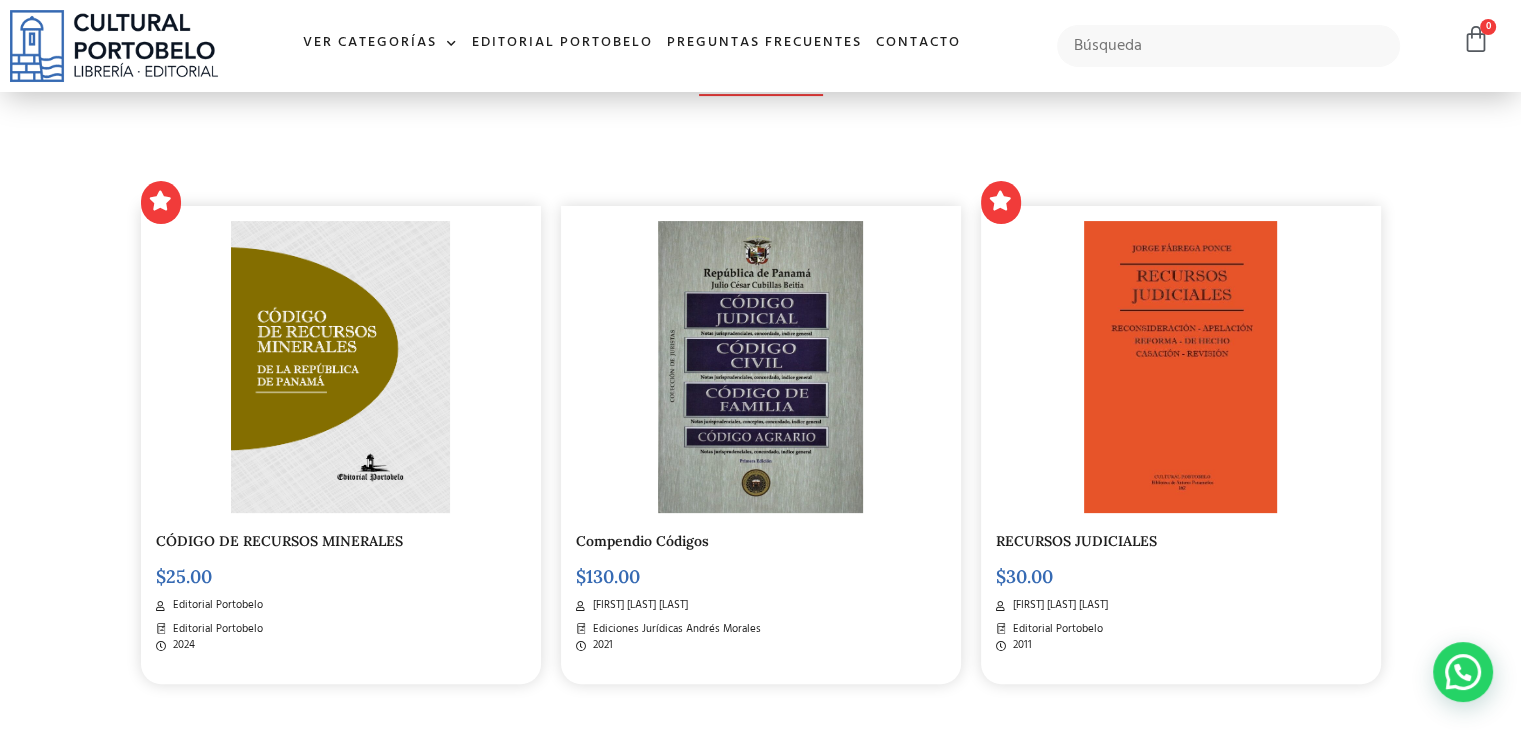 click at bounding box center (340, 367) 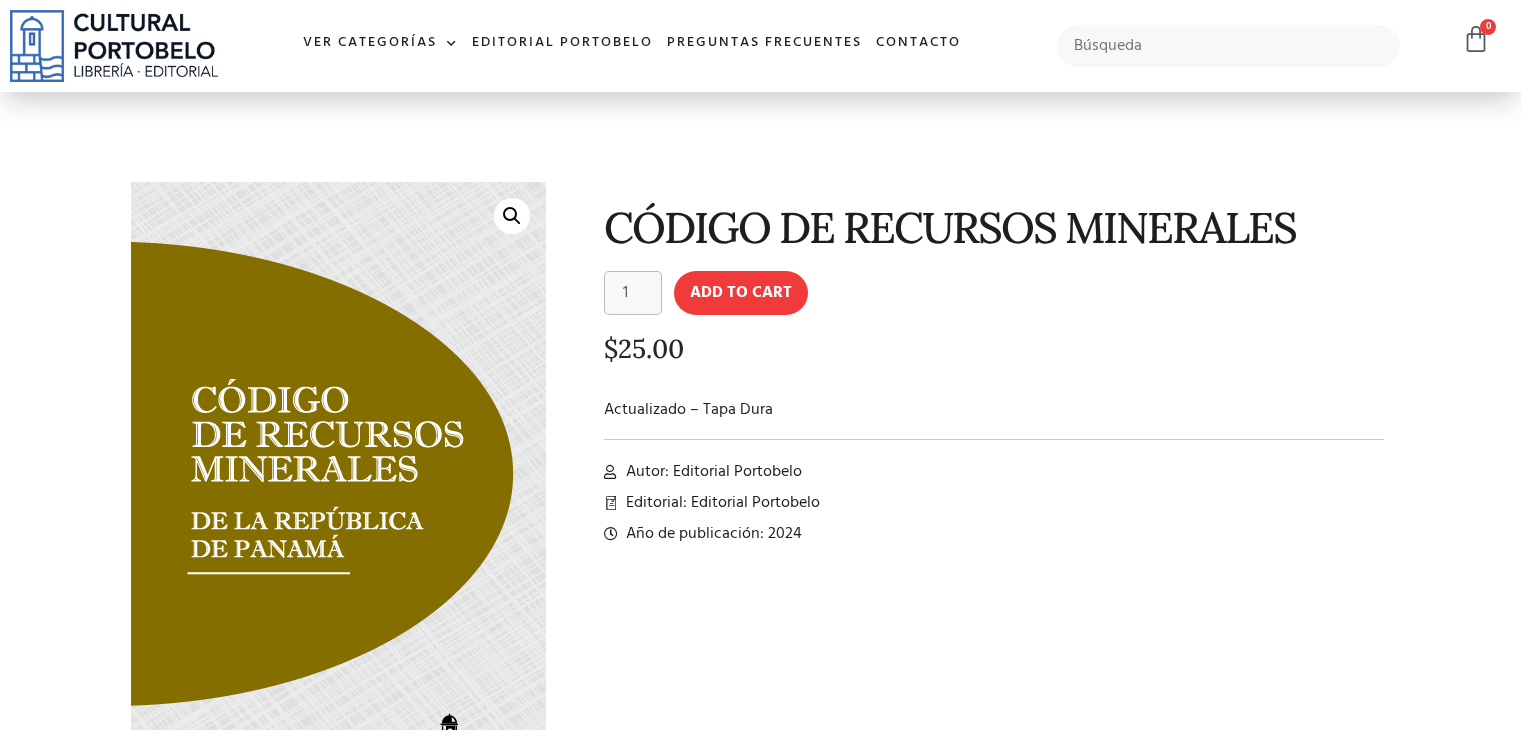 scroll, scrollTop: 0, scrollLeft: 0, axis: both 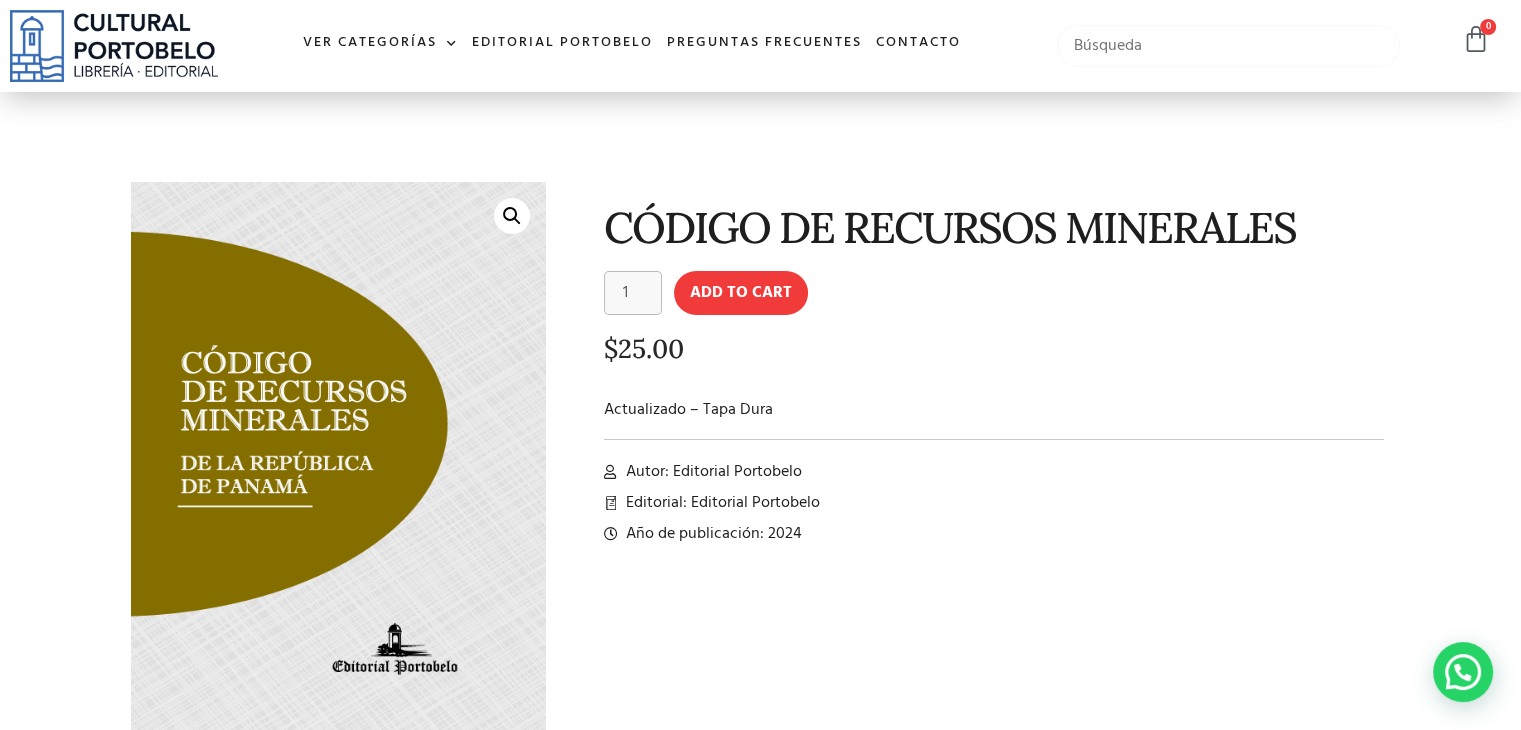 click at bounding box center [1228, 46] 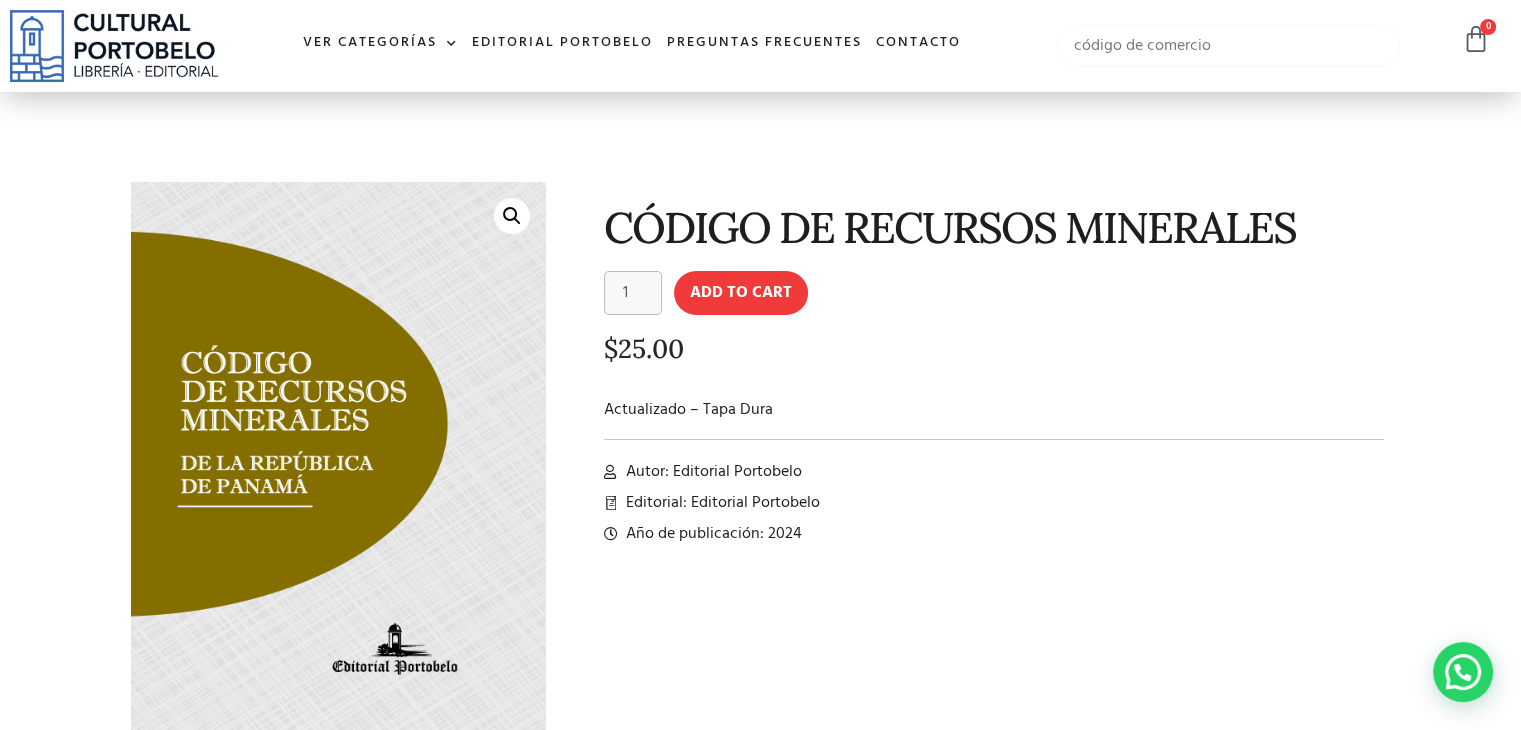 type on "código de comercio" 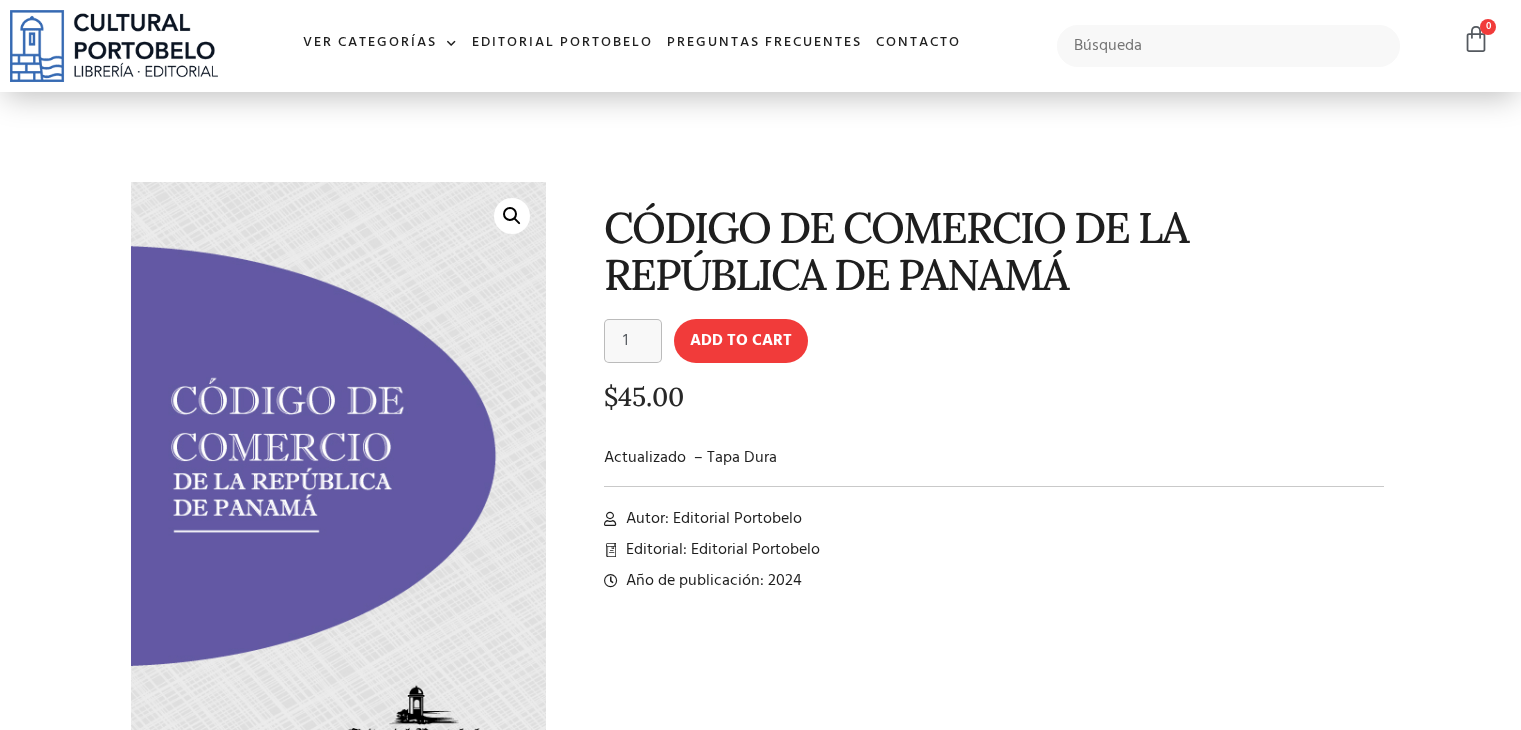 scroll, scrollTop: 0, scrollLeft: 0, axis: both 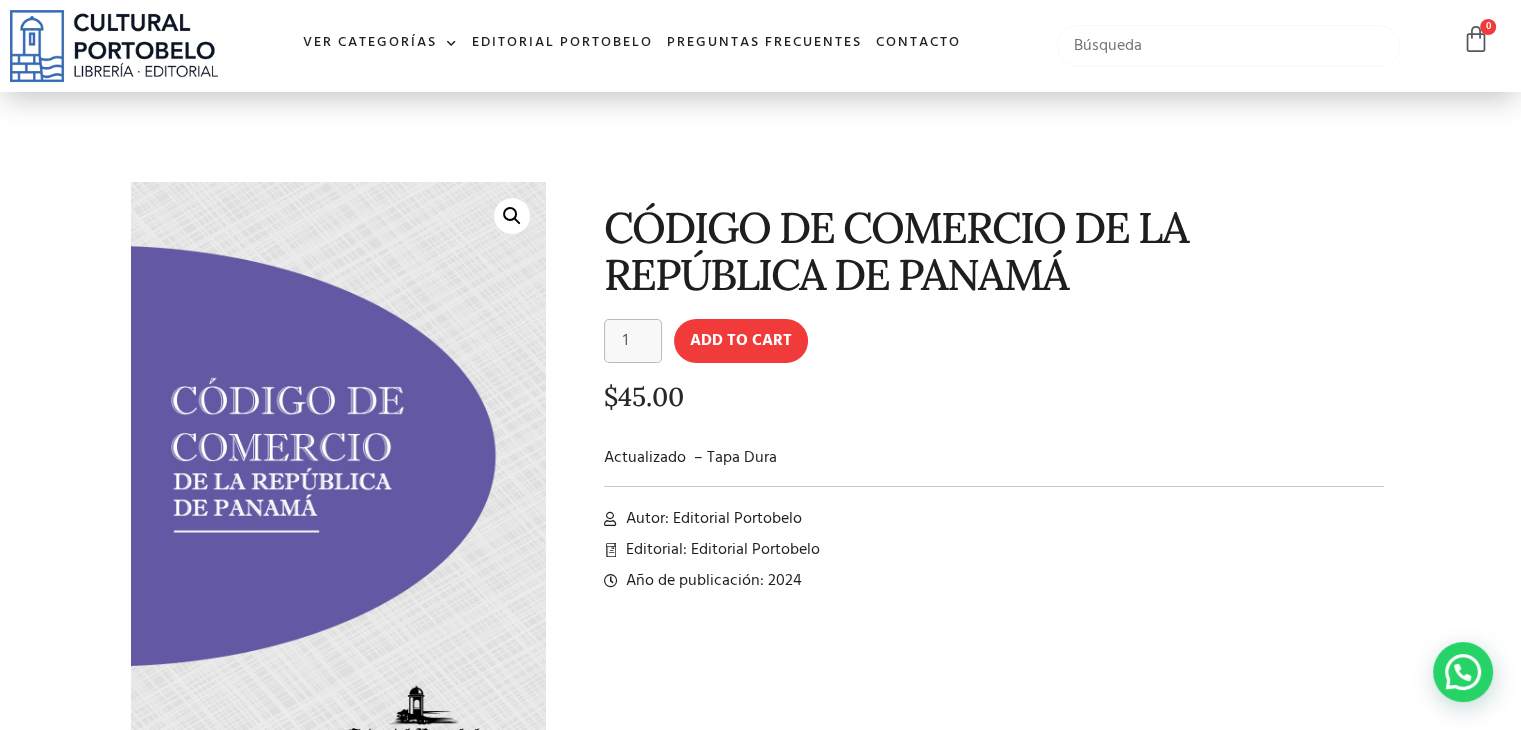 click at bounding box center (1228, 46) 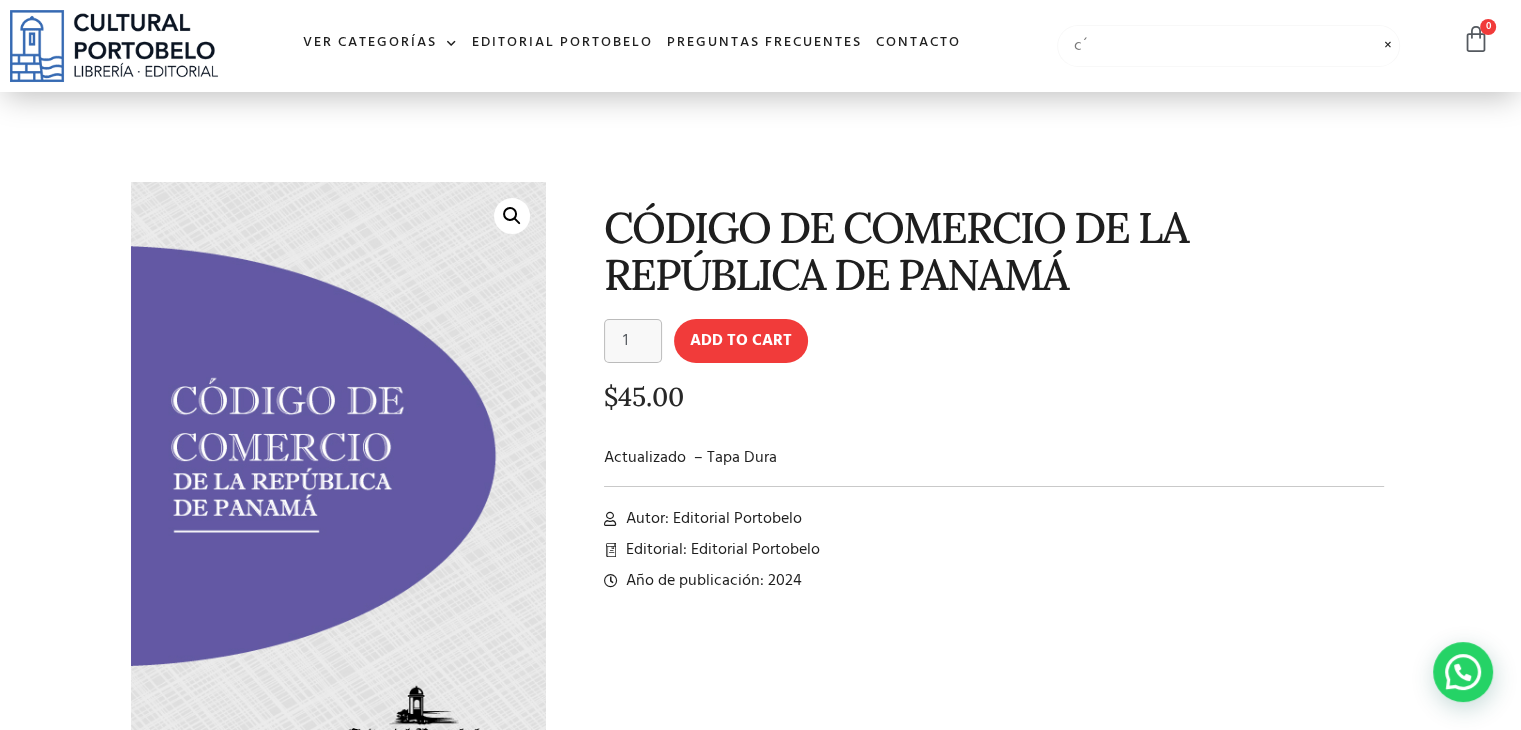 type on "c" 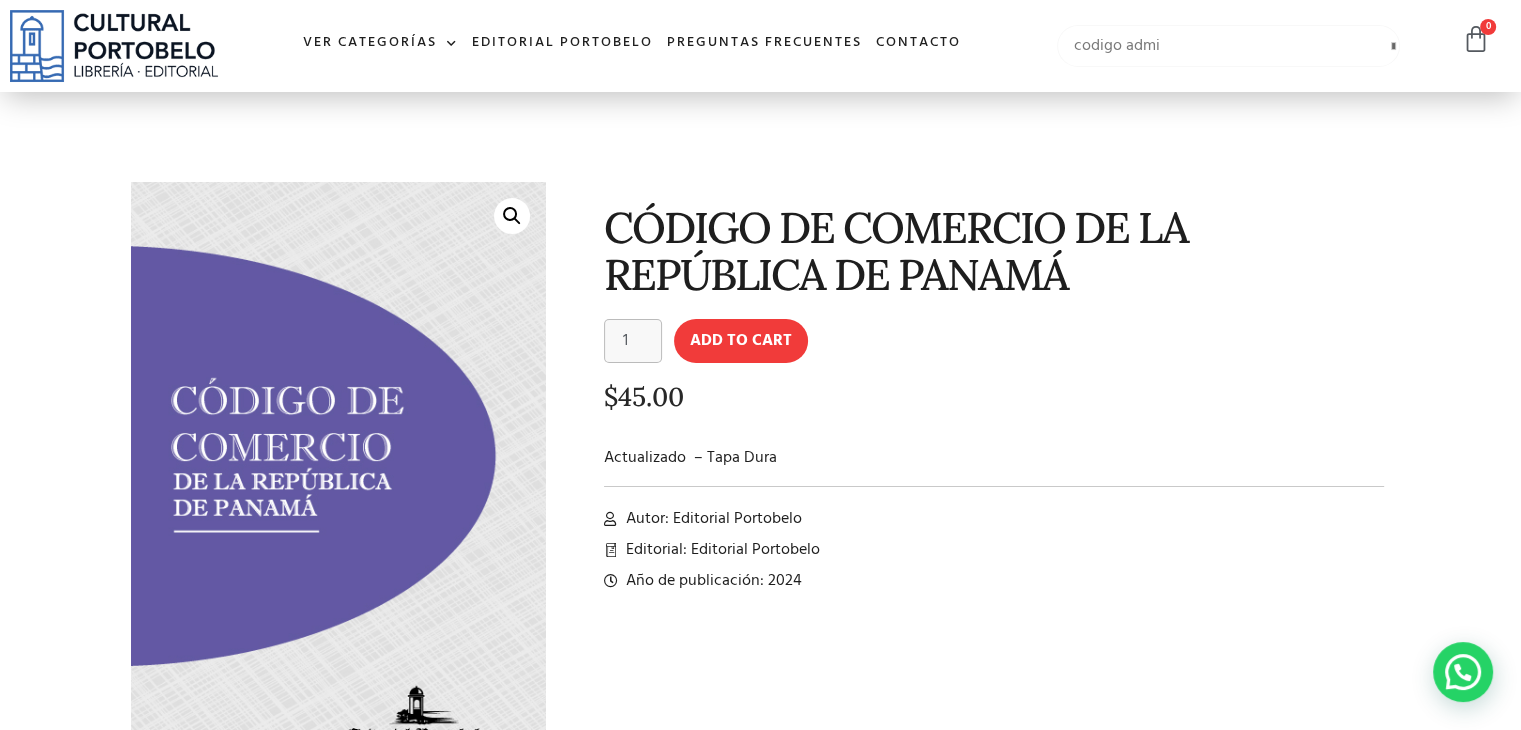 type on "codigo admi" 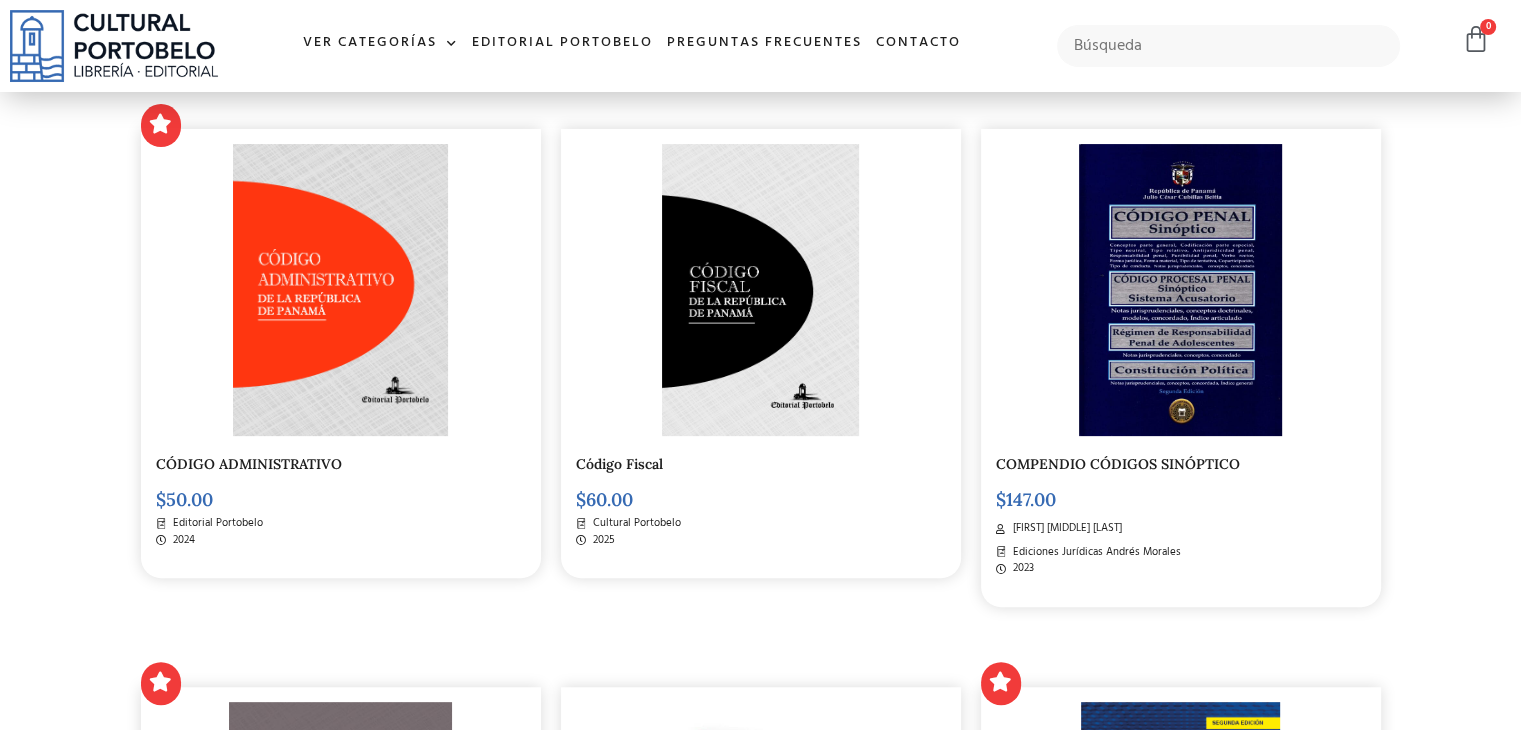 scroll, scrollTop: 500, scrollLeft: 0, axis: vertical 